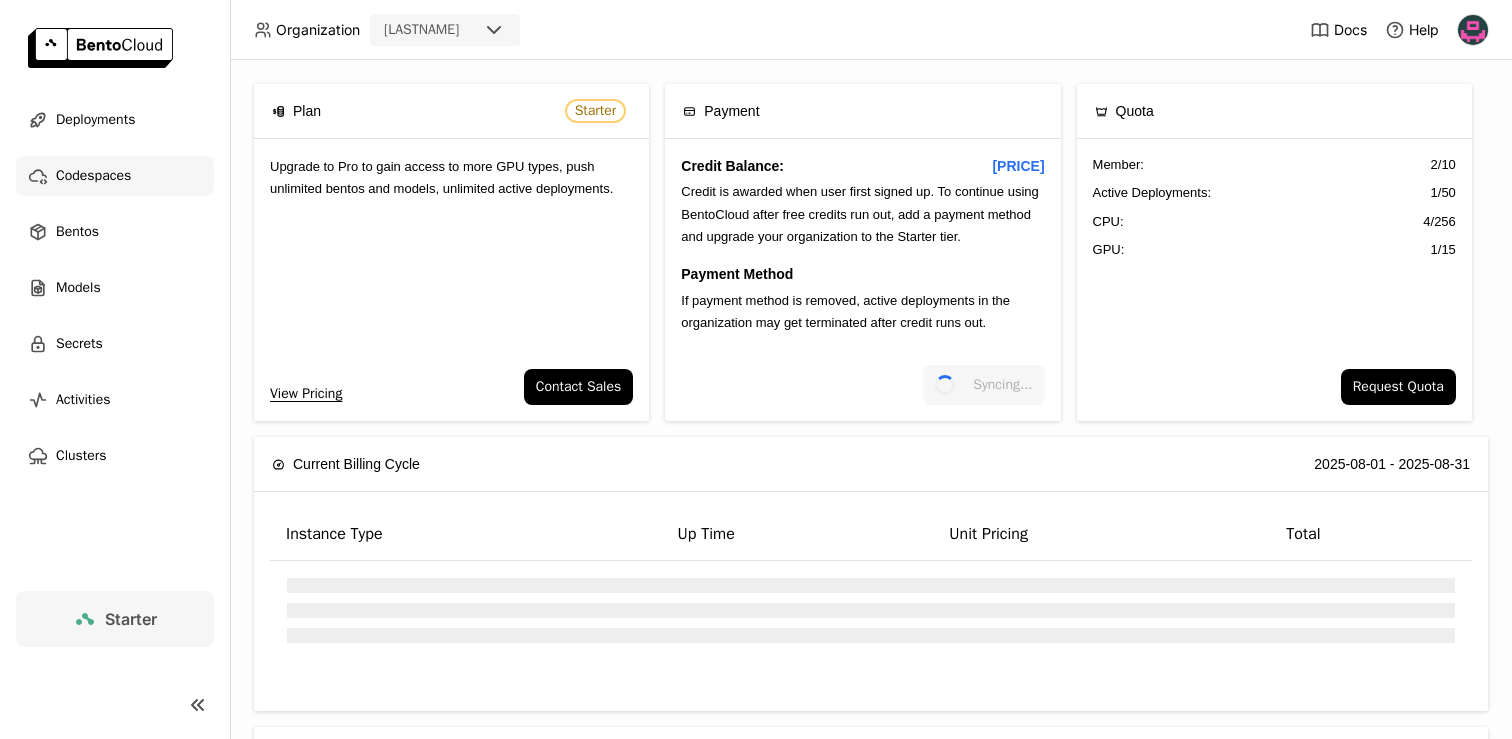 scroll, scrollTop: 0, scrollLeft: 0, axis: both 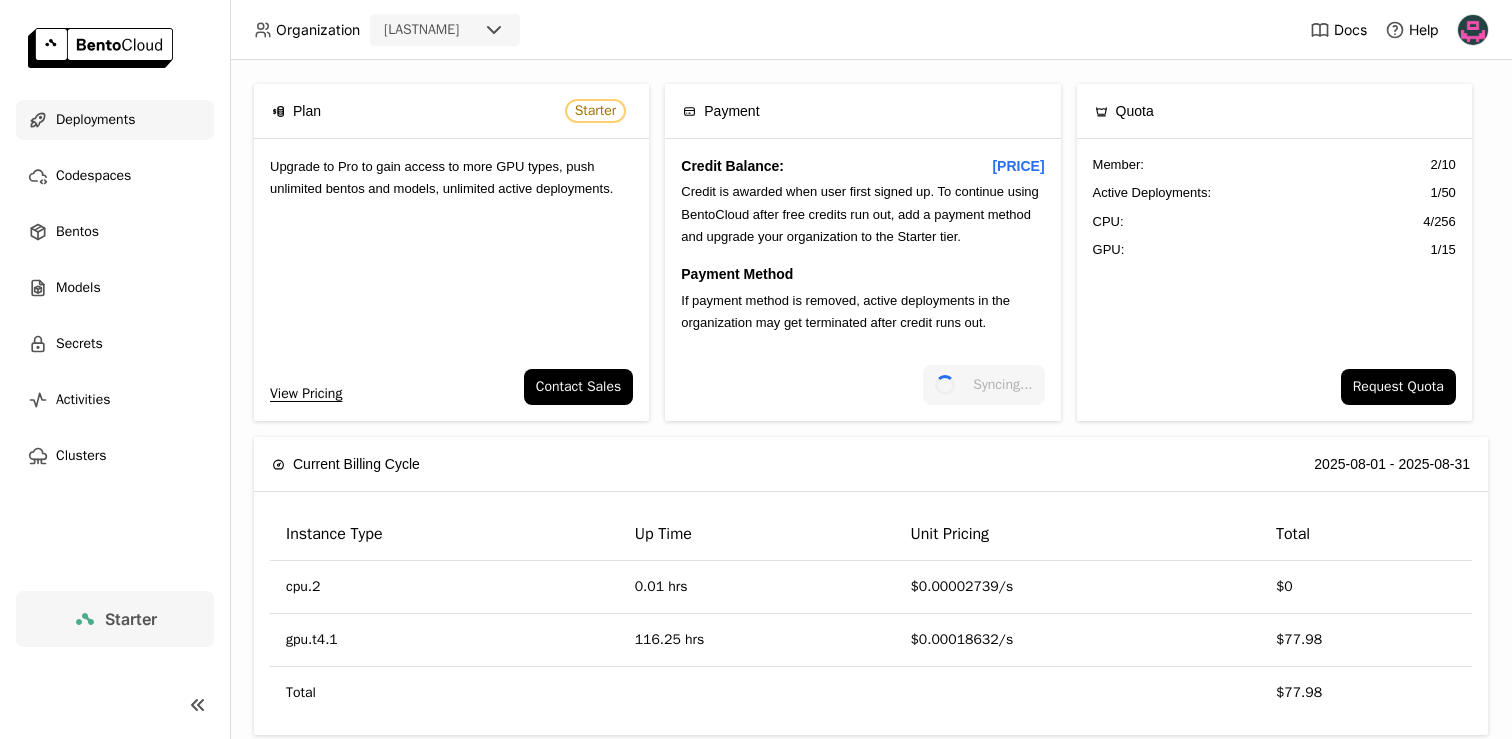 click on "Deployments" at bounding box center (95, 120) 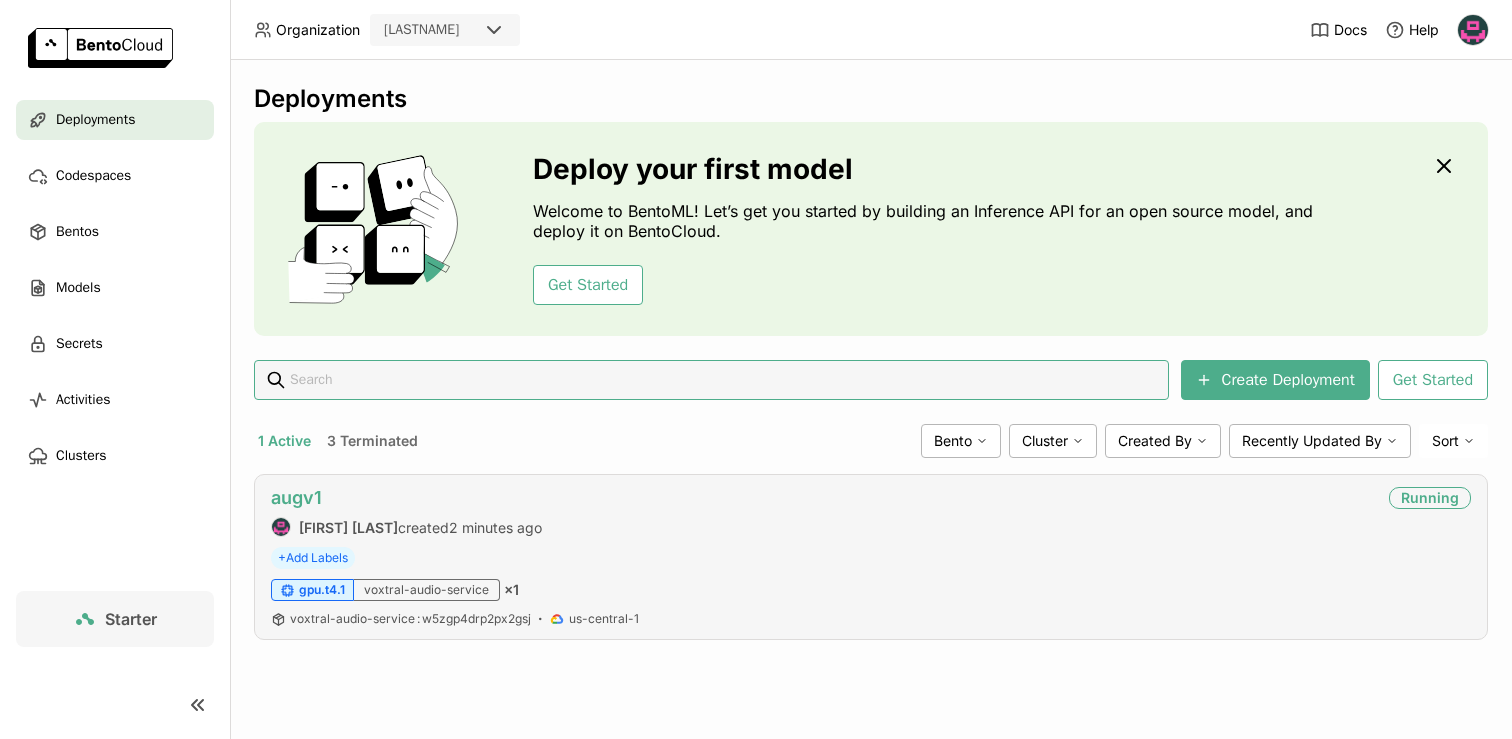 click on "augv1" at bounding box center [296, 497] 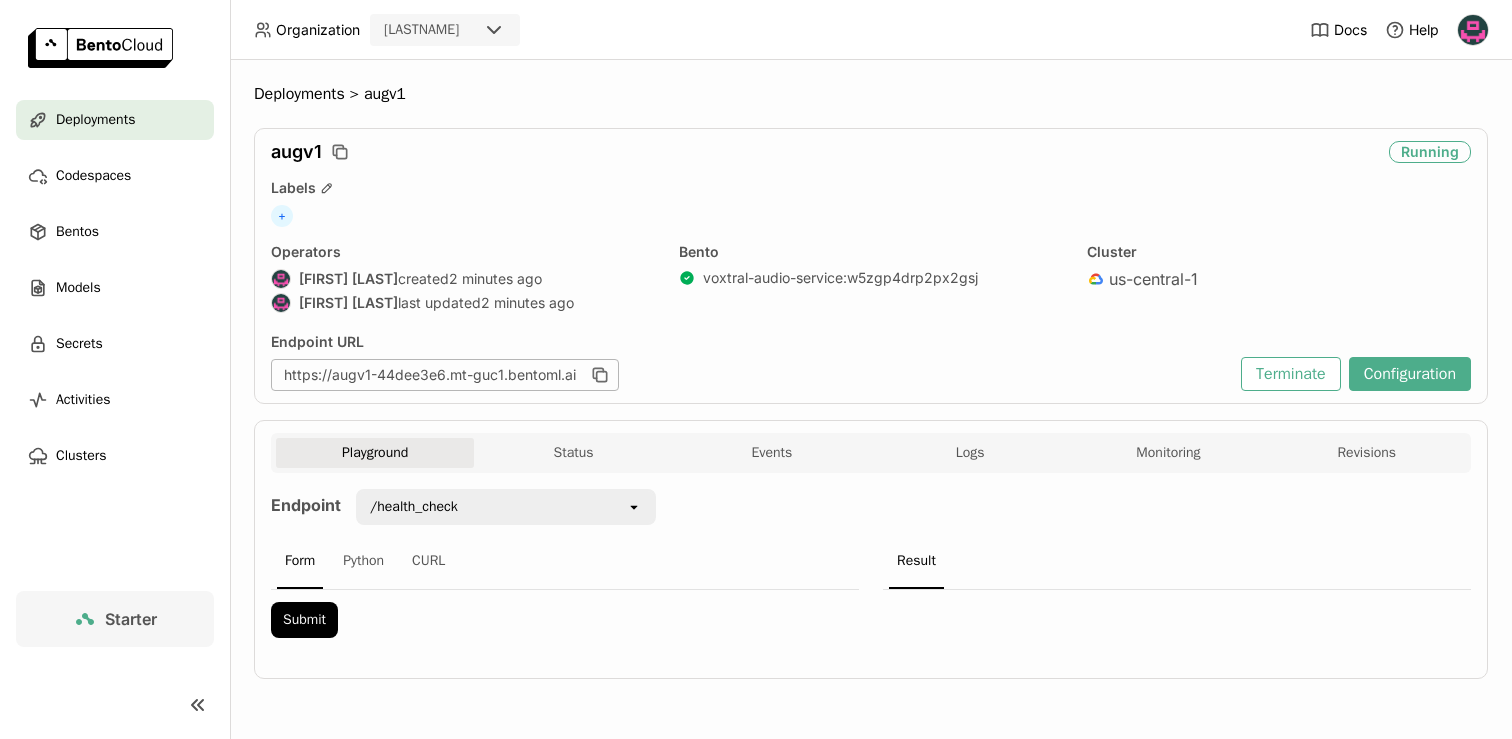 click on "open" 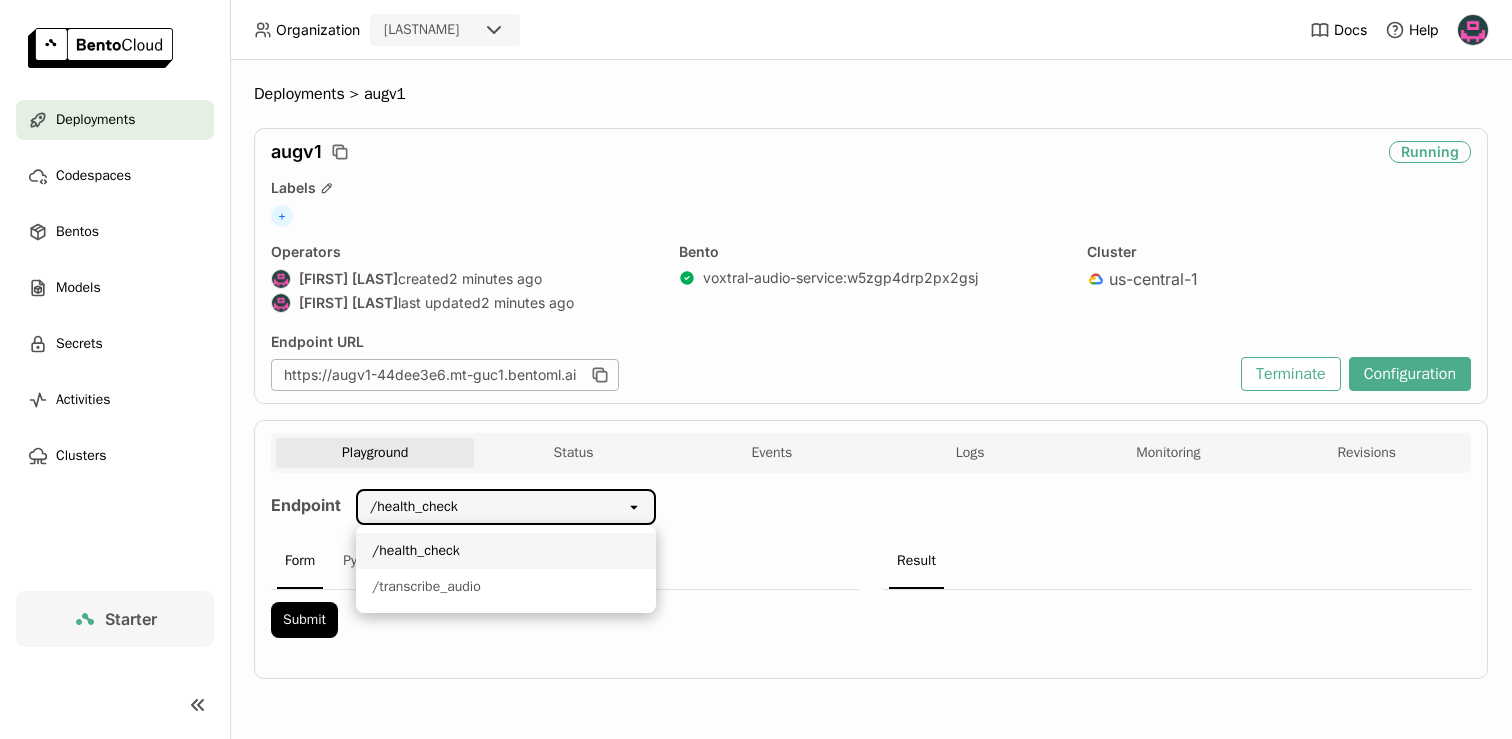 scroll, scrollTop: 0, scrollLeft: 0, axis: both 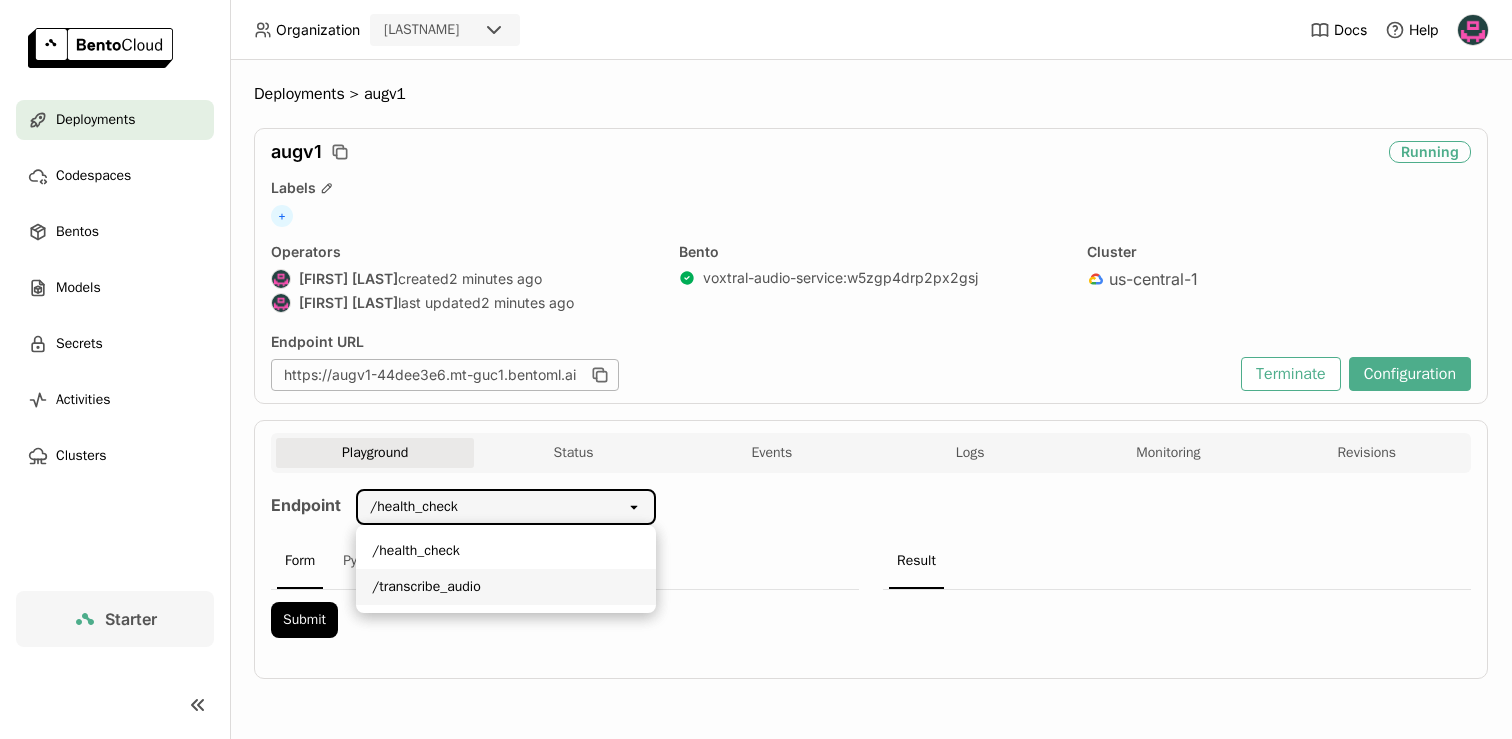 click on "/transcribe_audio" at bounding box center (506, 587) 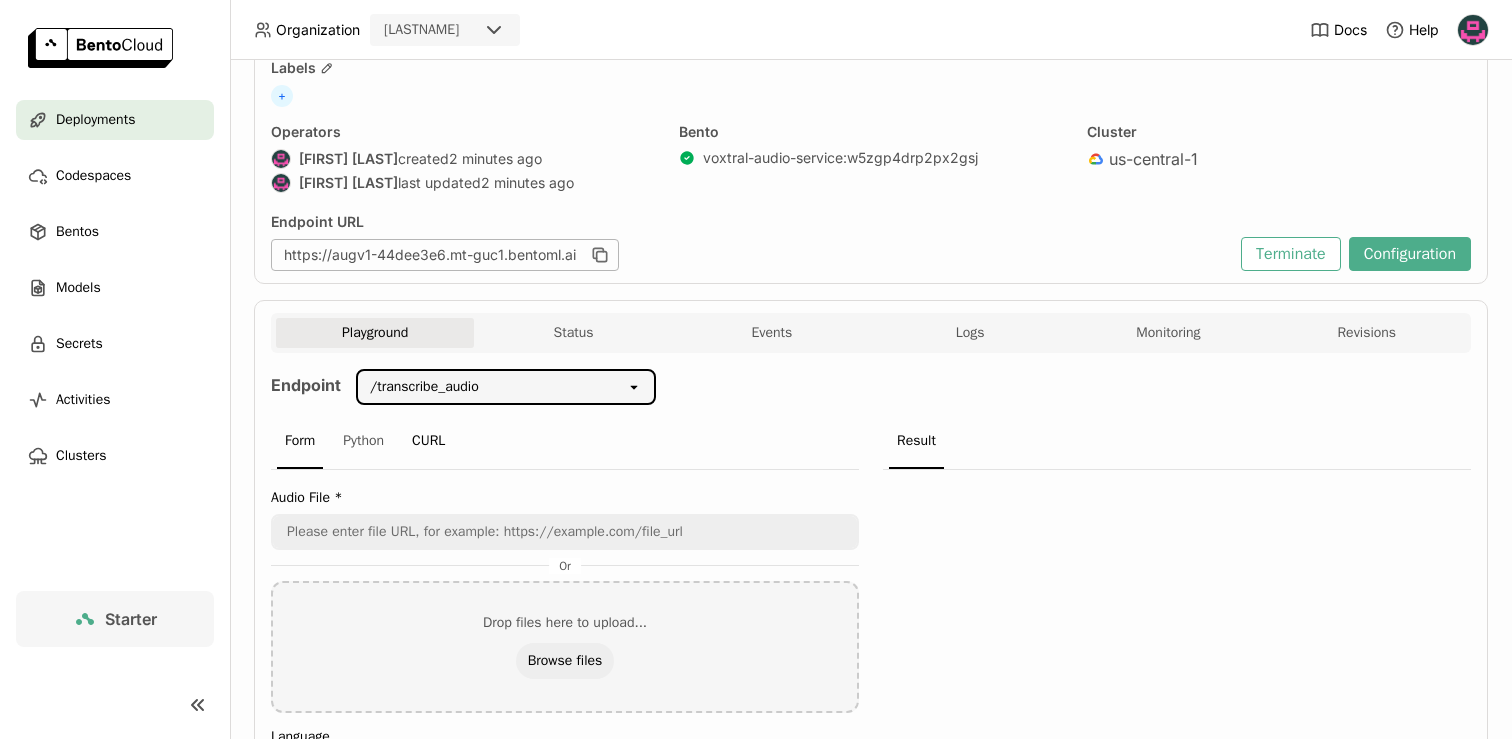 scroll, scrollTop: 174, scrollLeft: 0, axis: vertical 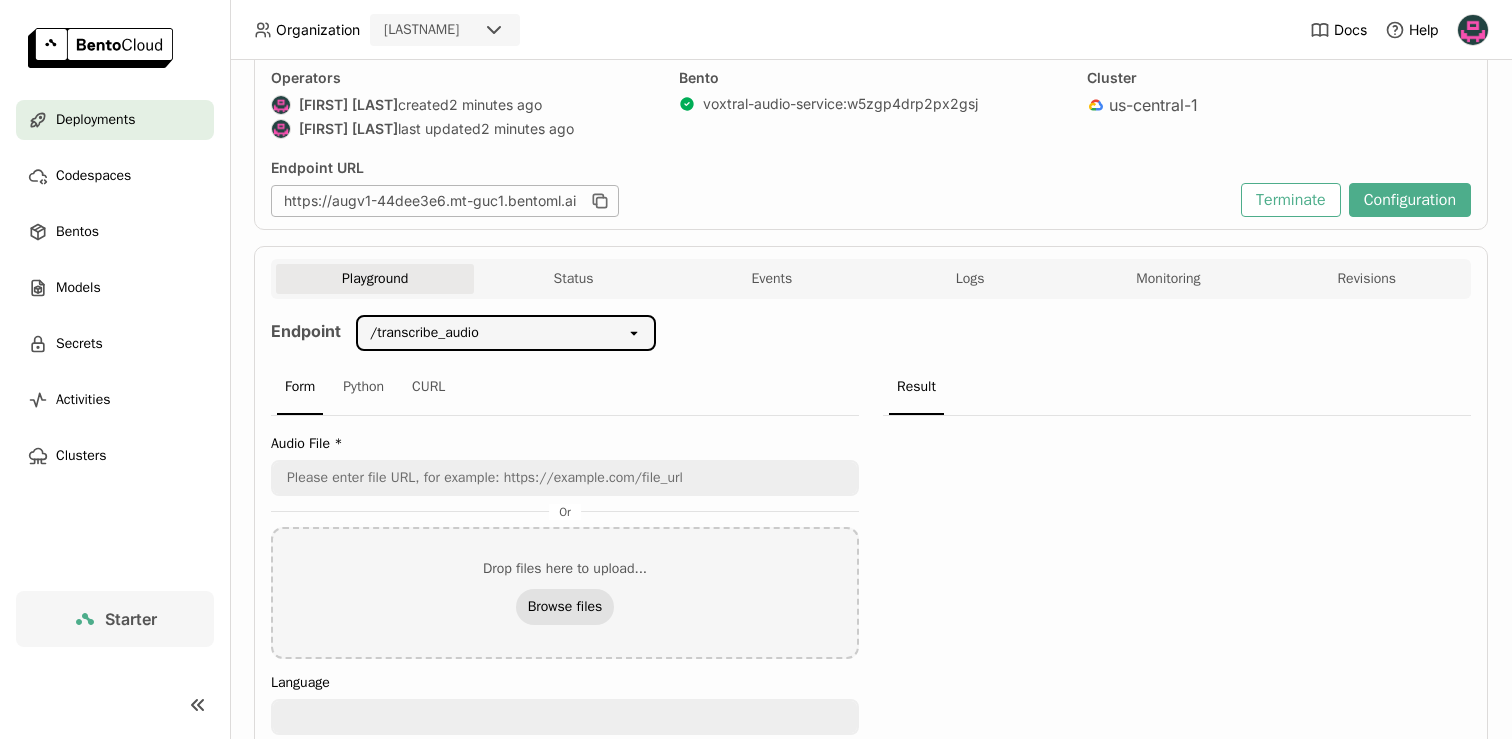 click on "Browse files" at bounding box center (565, 607) 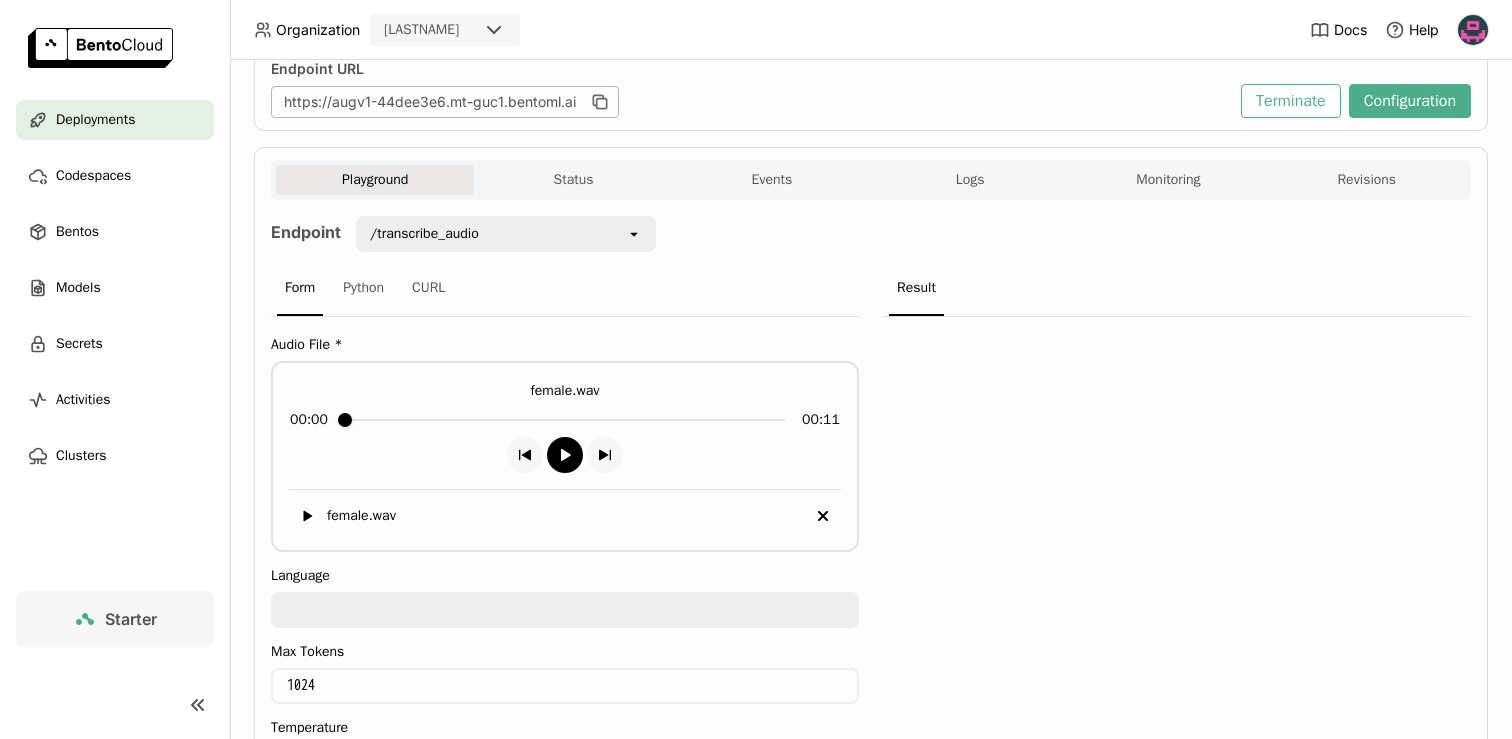 scroll, scrollTop: 461, scrollLeft: 0, axis: vertical 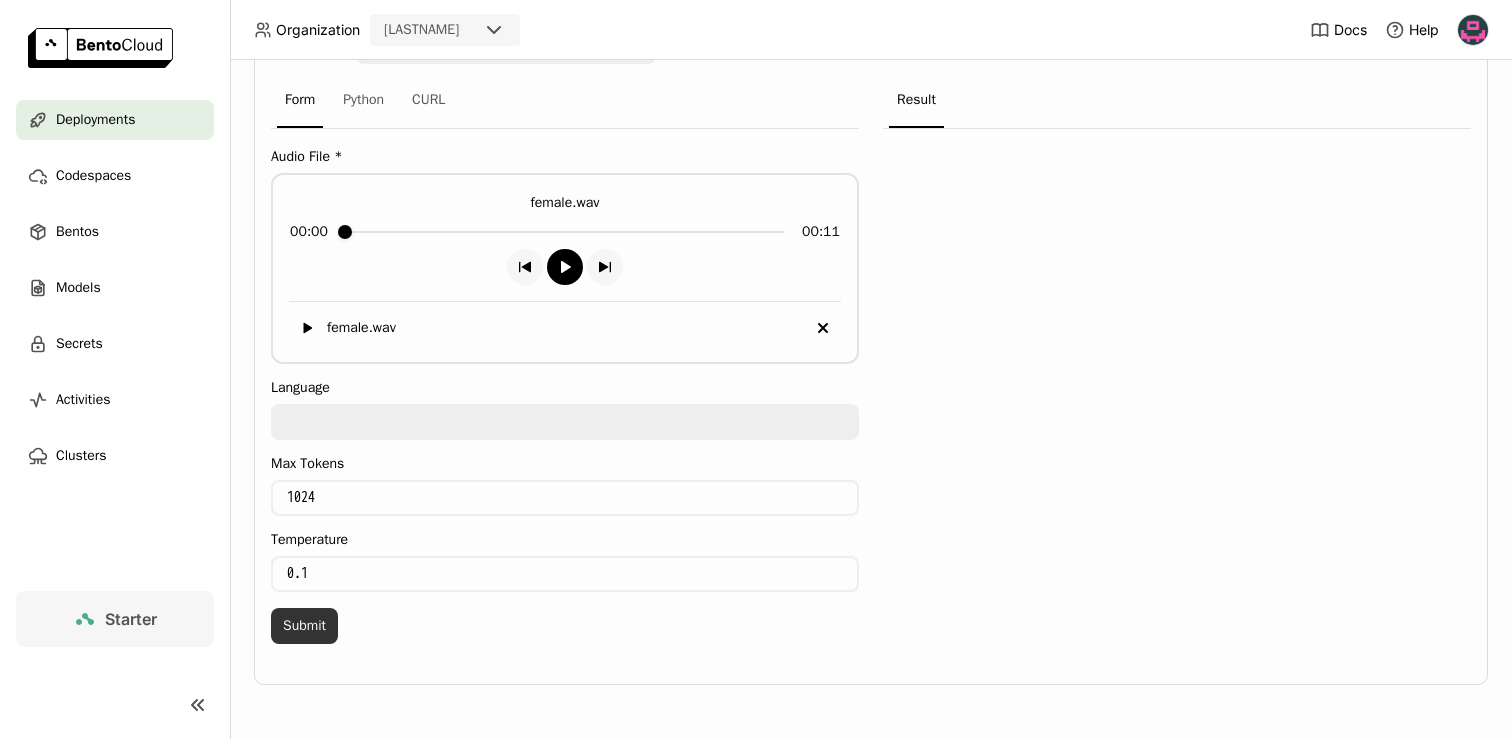 click on "Submit" at bounding box center (304, 626) 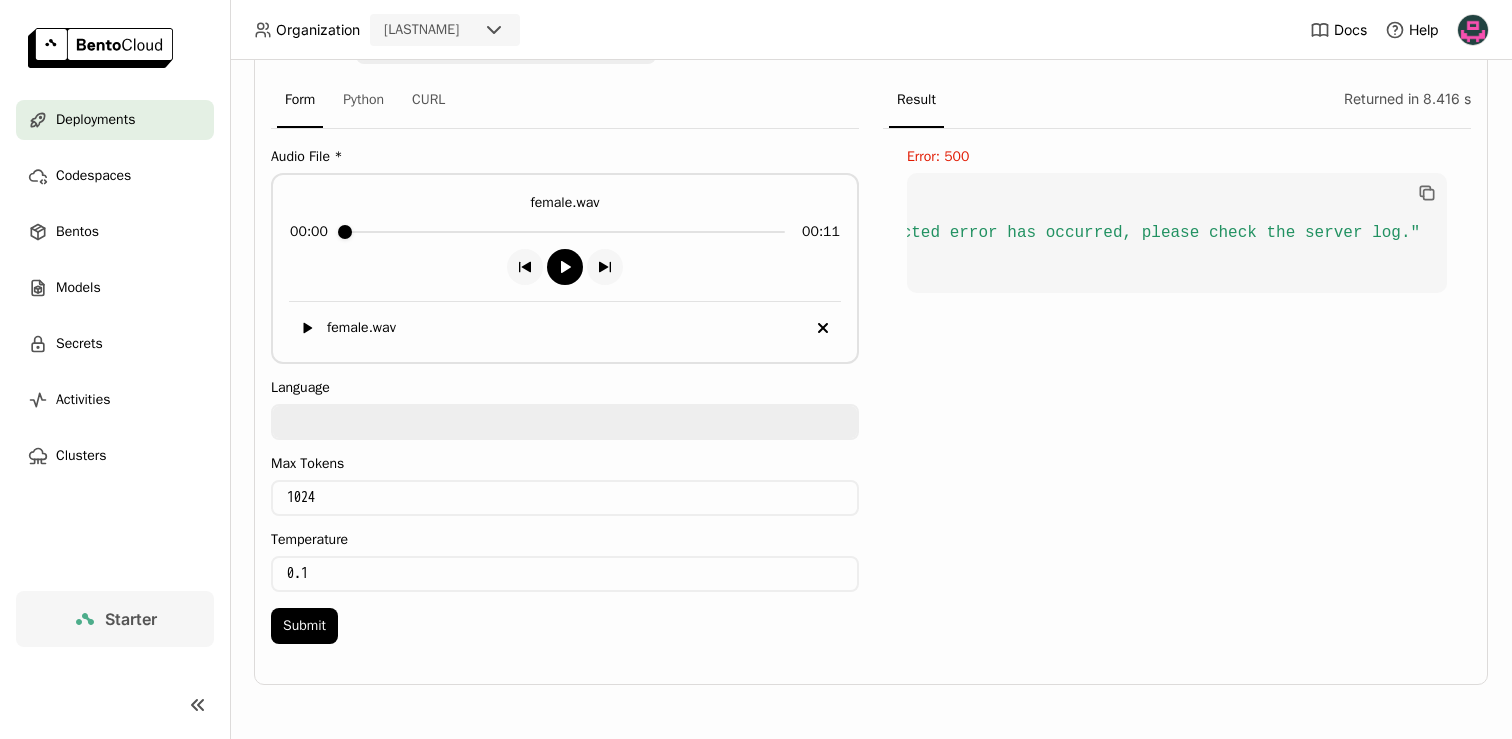 scroll, scrollTop: 0, scrollLeft: 246, axis: horizontal 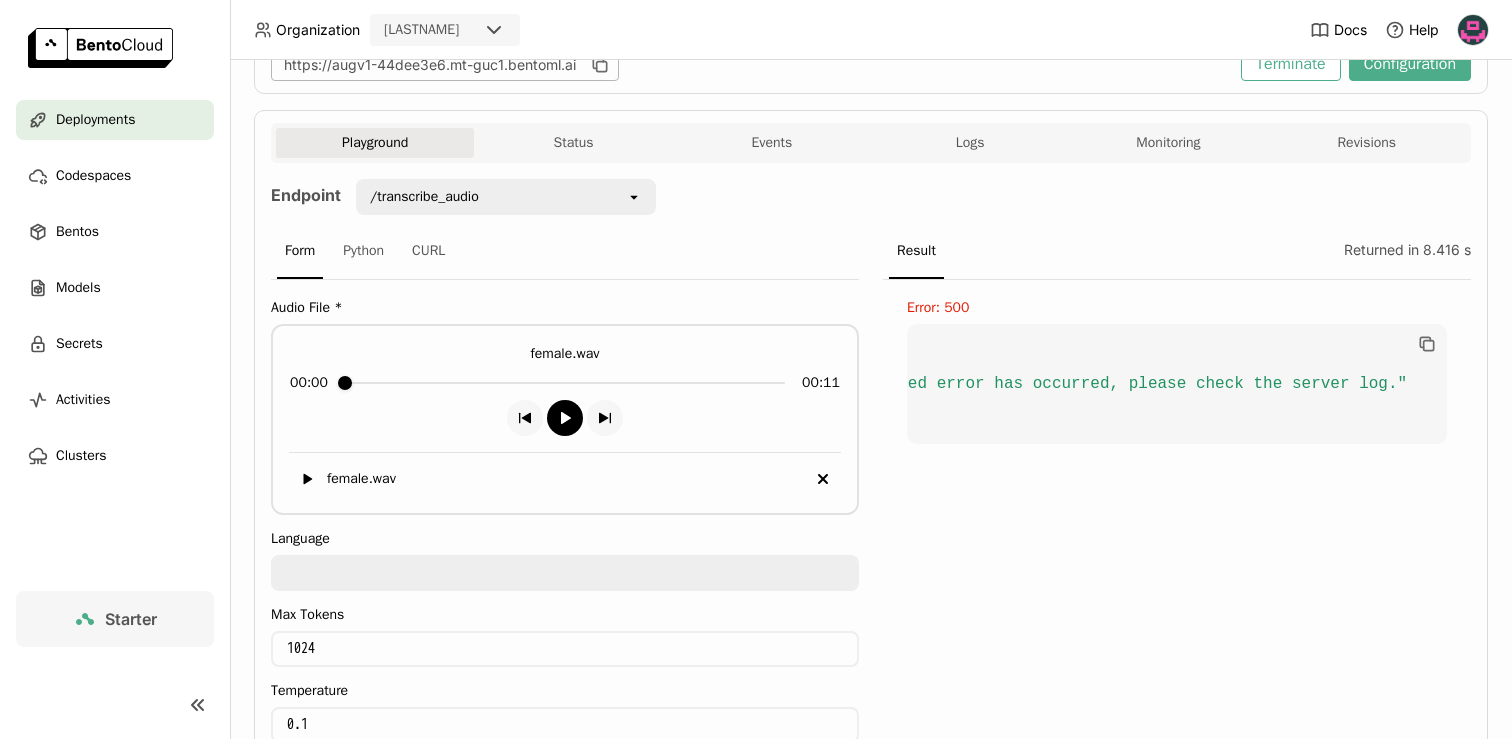 click on "Playground Status Events Logs Monitoring Revisions" at bounding box center [871, 145] 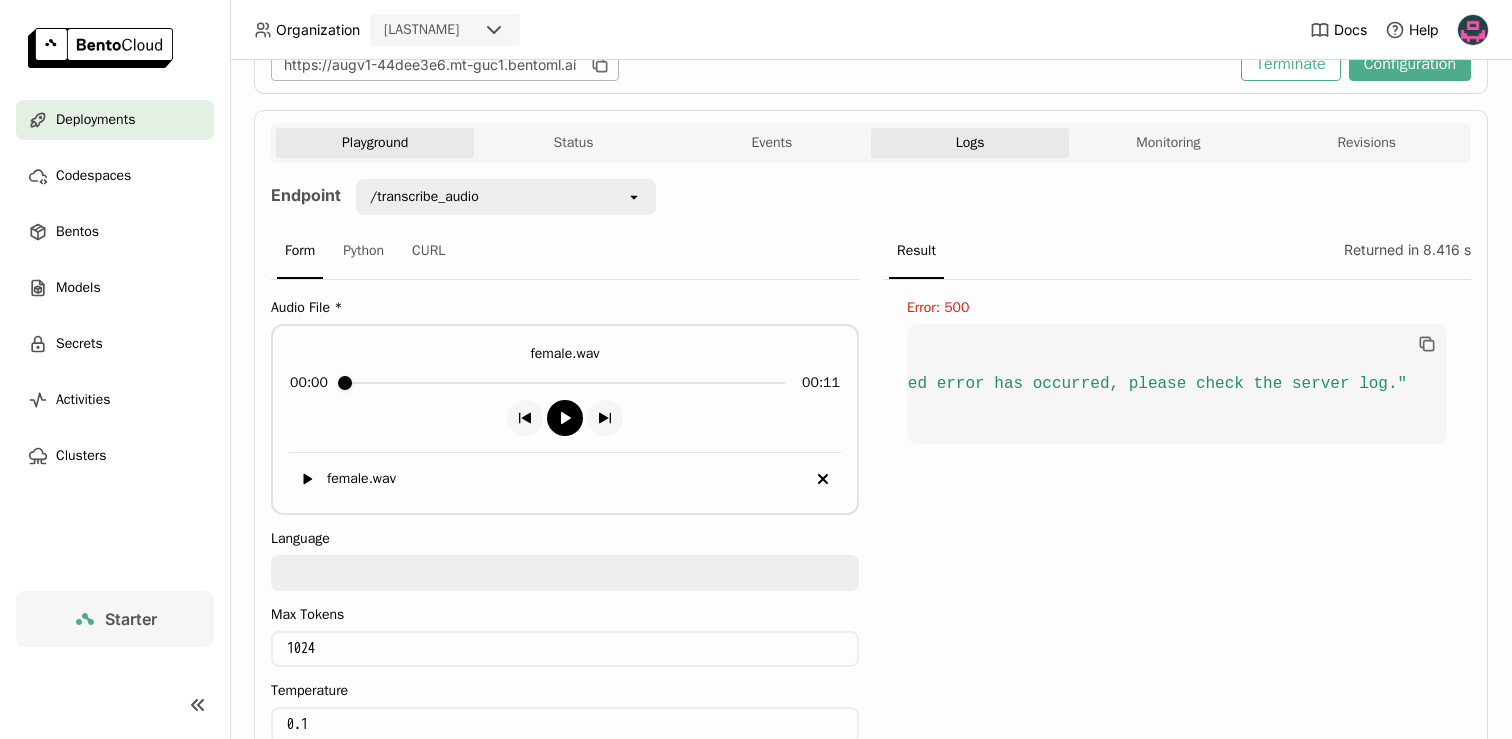 click on "Logs" at bounding box center [970, 143] 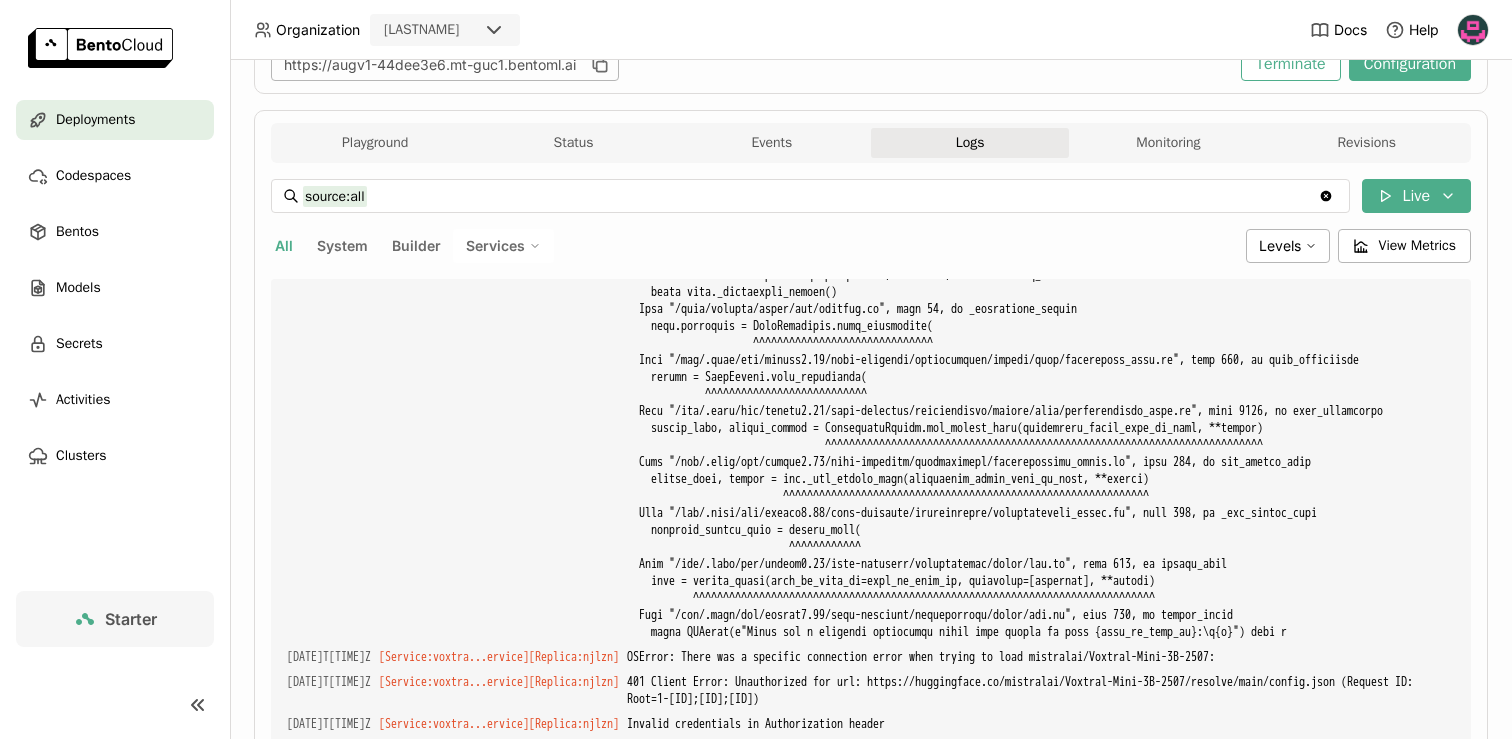 scroll, scrollTop: 6991, scrollLeft: 0, axis: vertical 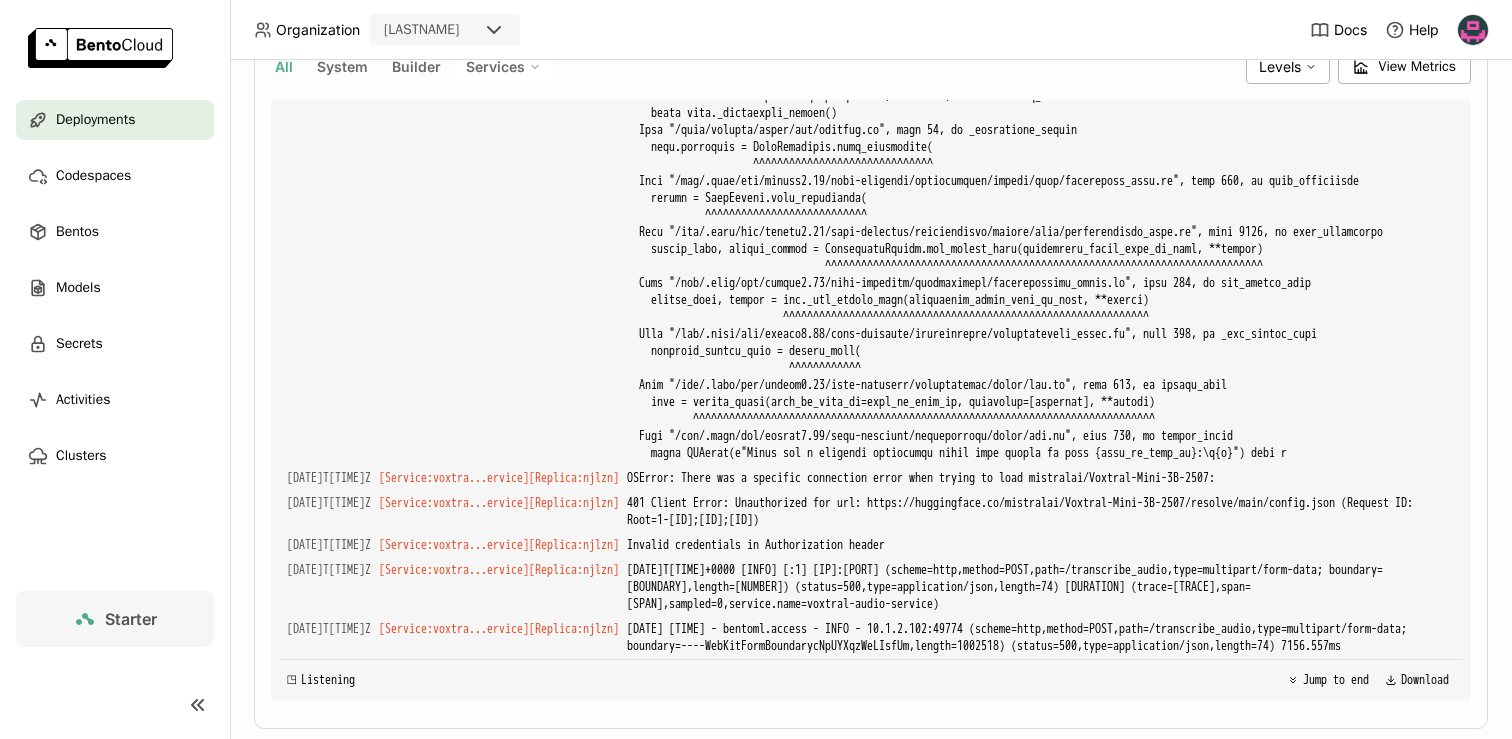 drag, startPoint x: 819, startPoint y: 652, endPoint x: 268, endPoint y: 417, distance: 599.0209 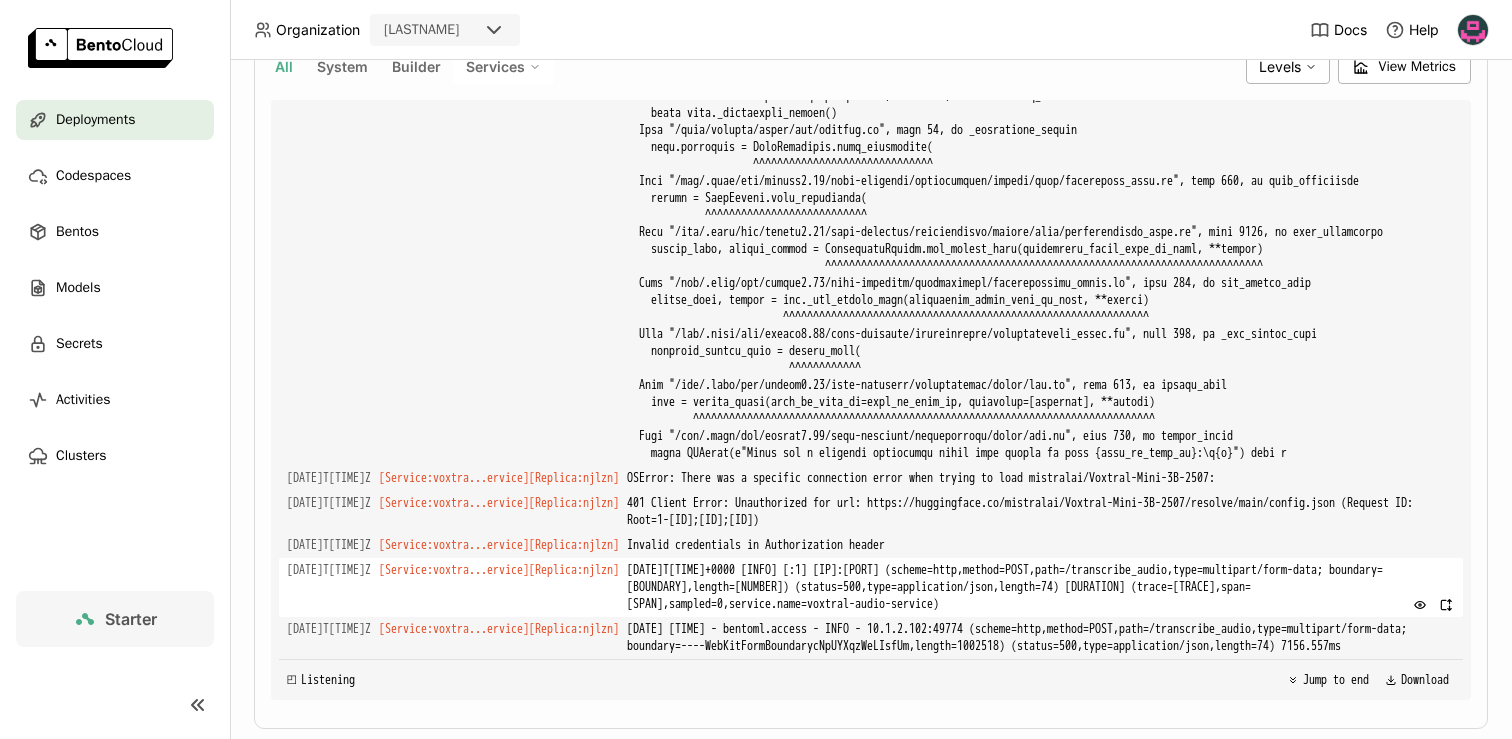 scroll, scrollTop: 508, scrollLeft: 0, axis: vertical 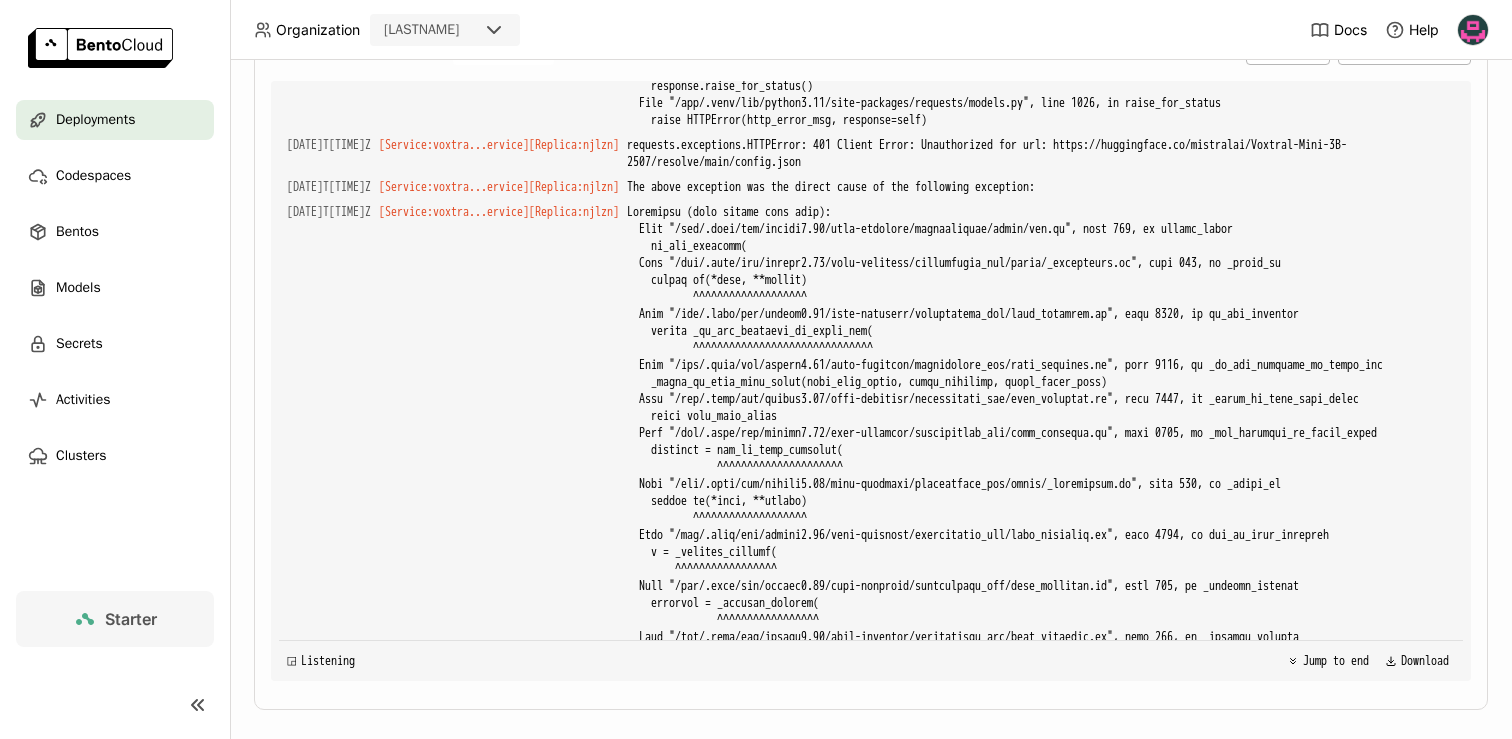click on "Deployments" at bounding box center (95, 120) 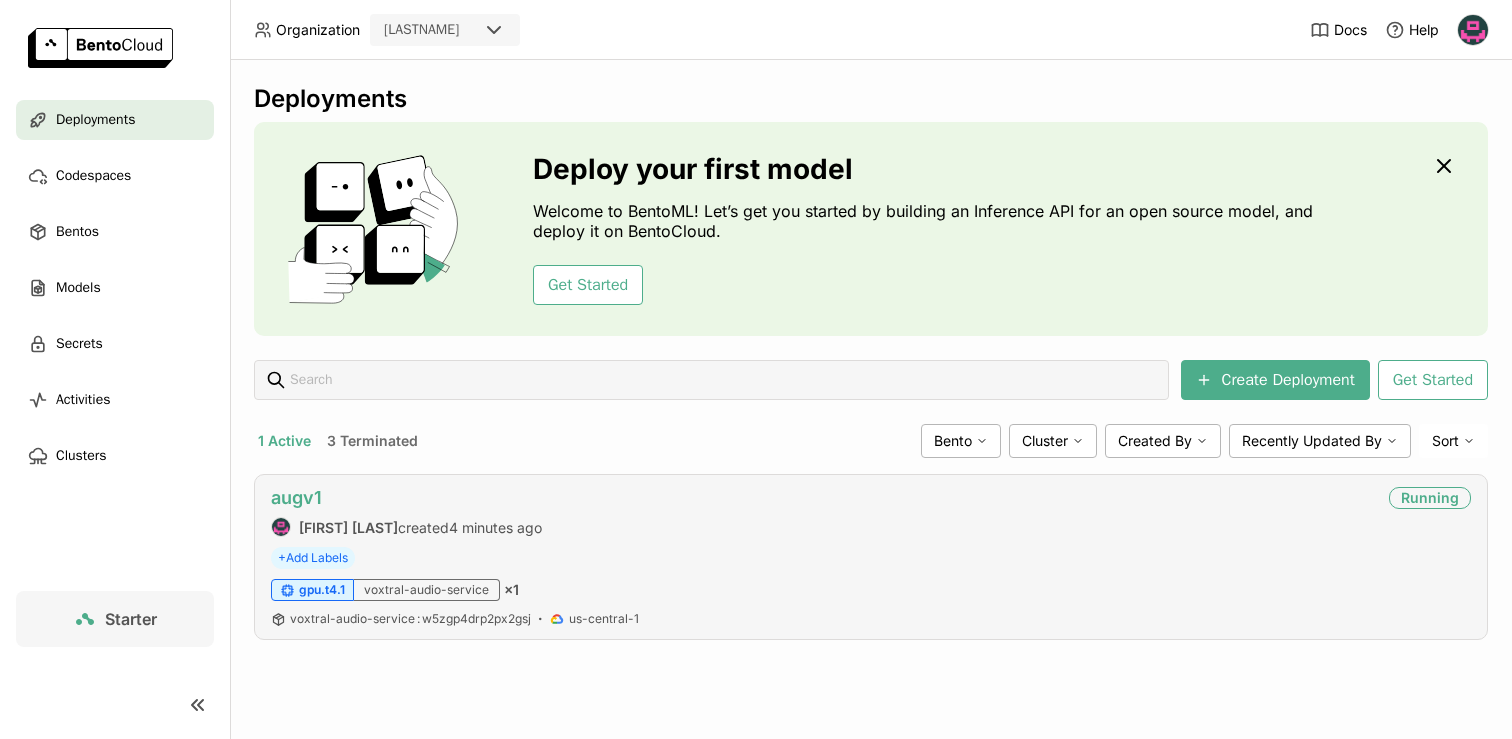 click on "augv1" at bounding box center (296, 497) 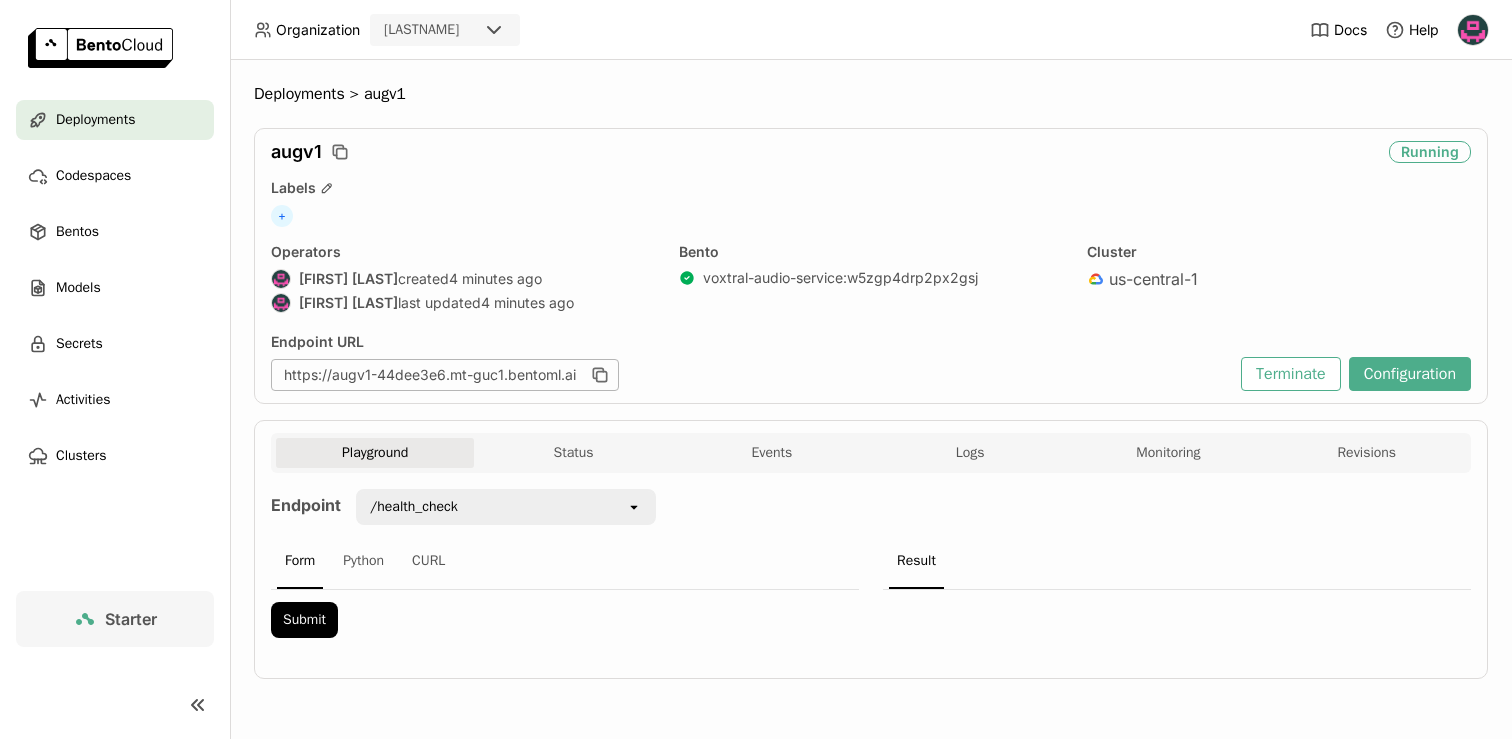 scroll, scrollTop: 0, scrollLeft: 0, axis: both 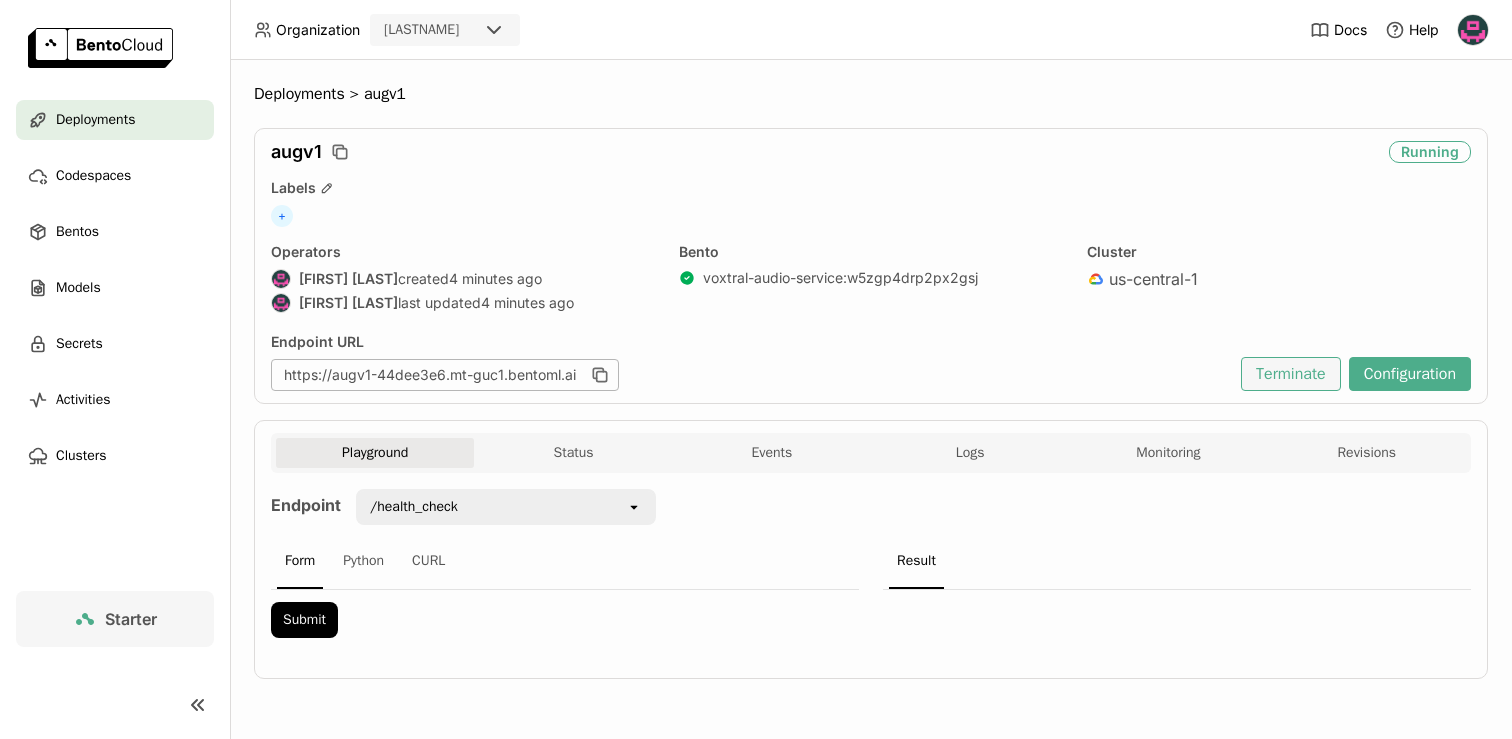 click on "Terminate" at bounding box center [1291, 374] 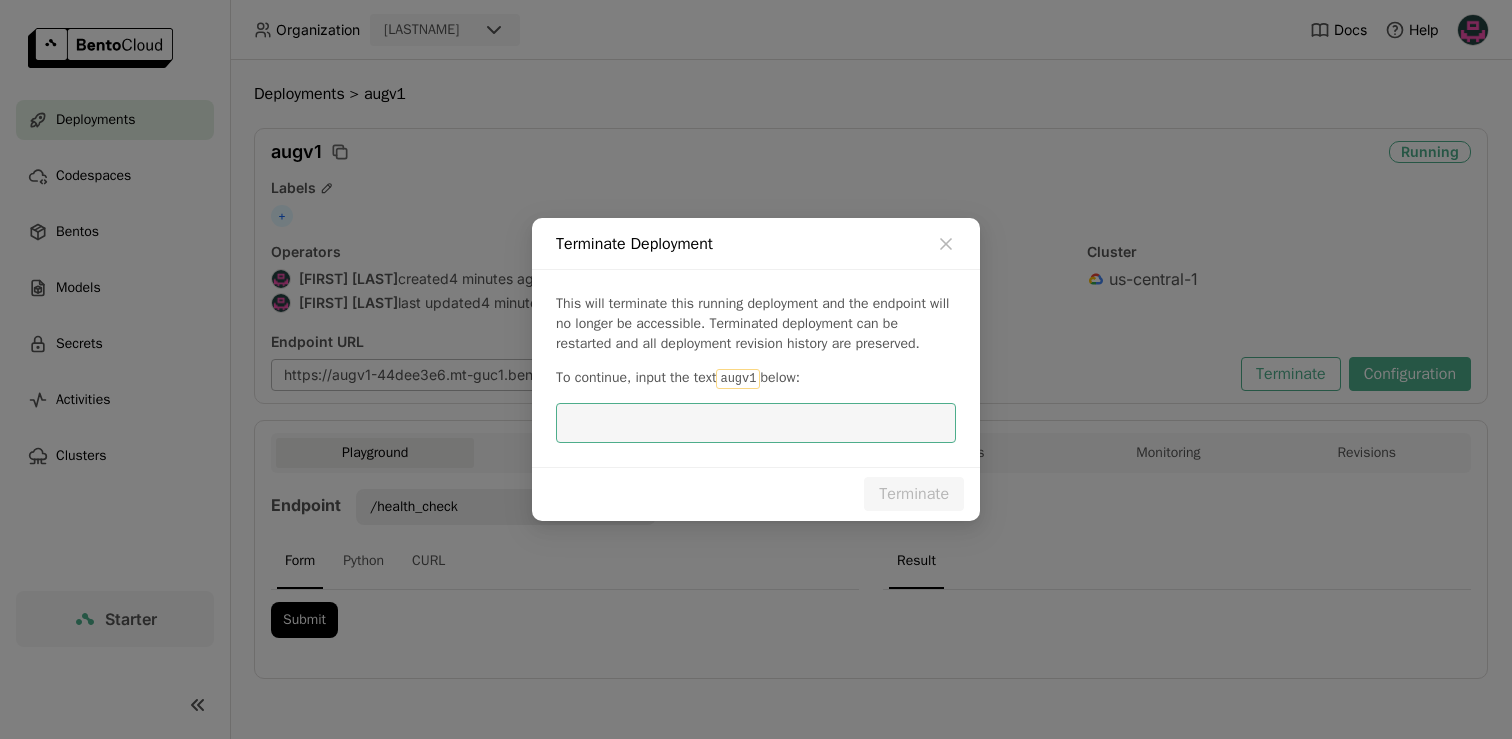 scroll, scrollTop: 0, scrollLeft: 0, axis: both 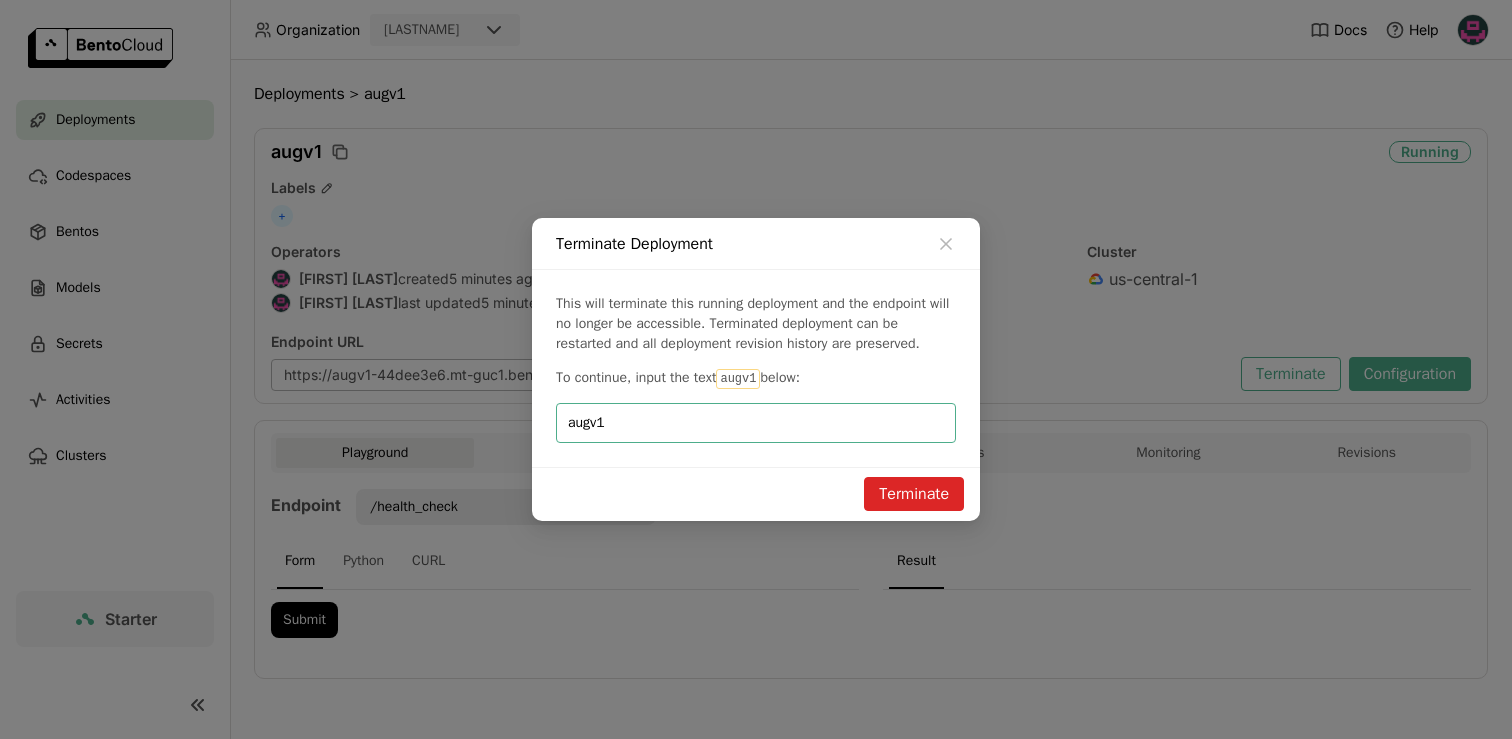 type on "augv1" 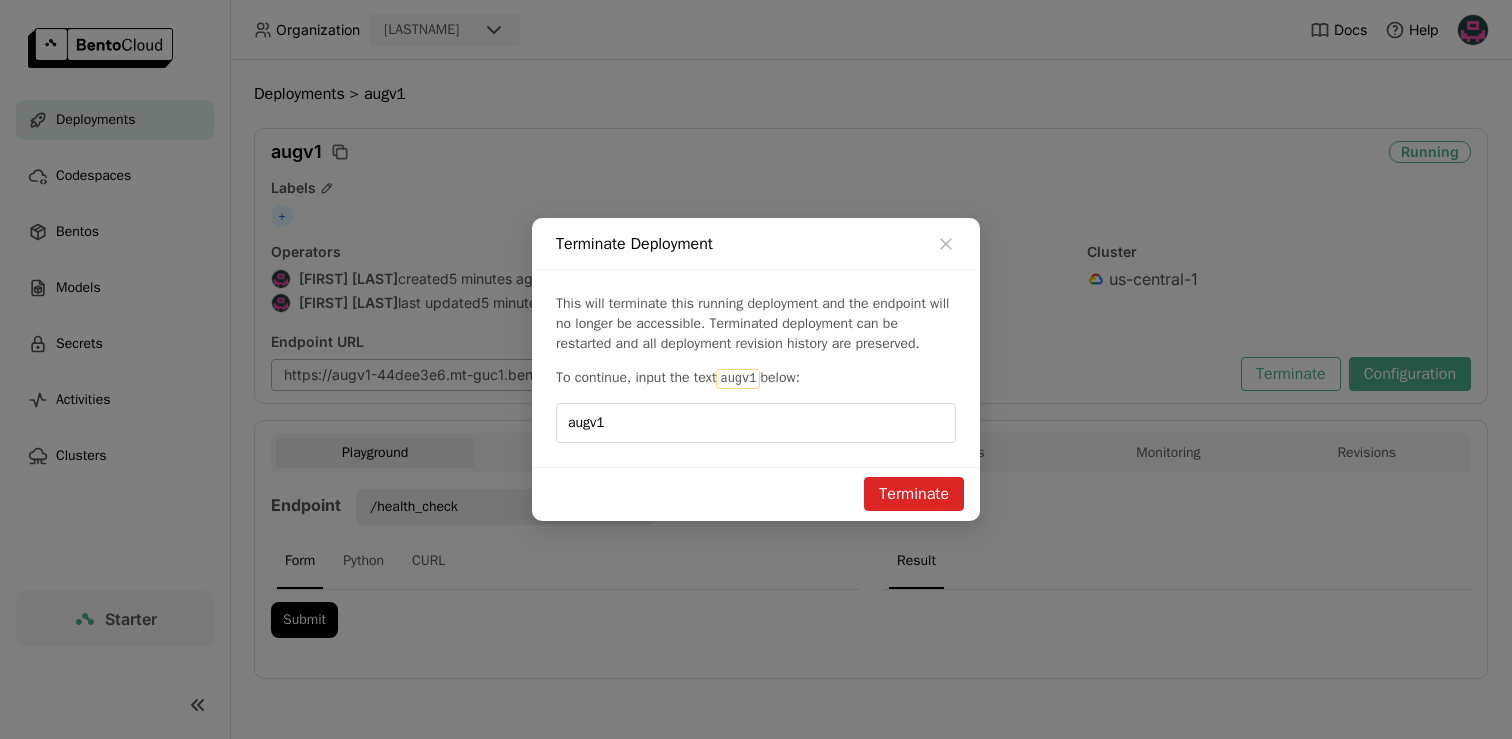 click on "Terminate" at bounding box center (914, 494) 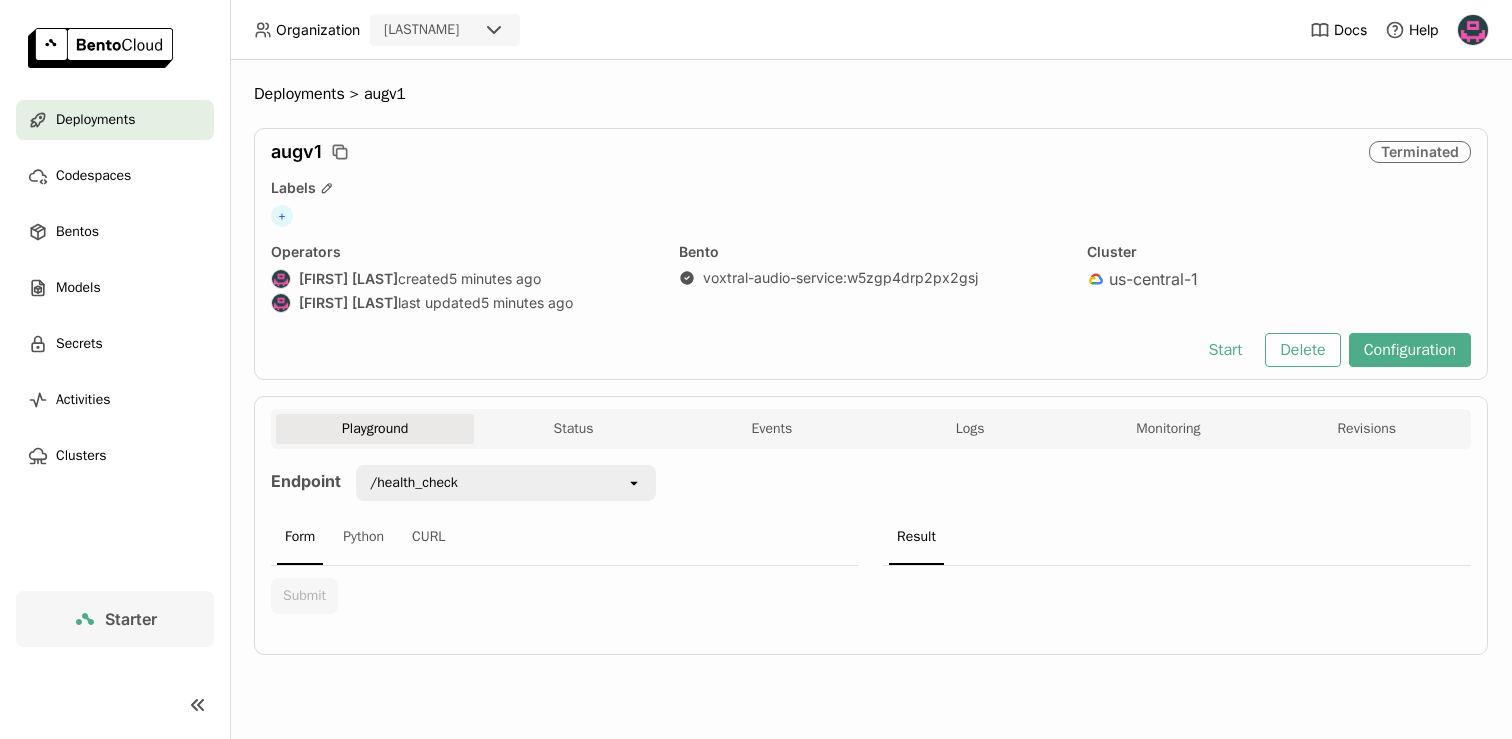 click on "Deployments" at bounding box center [95, 120] 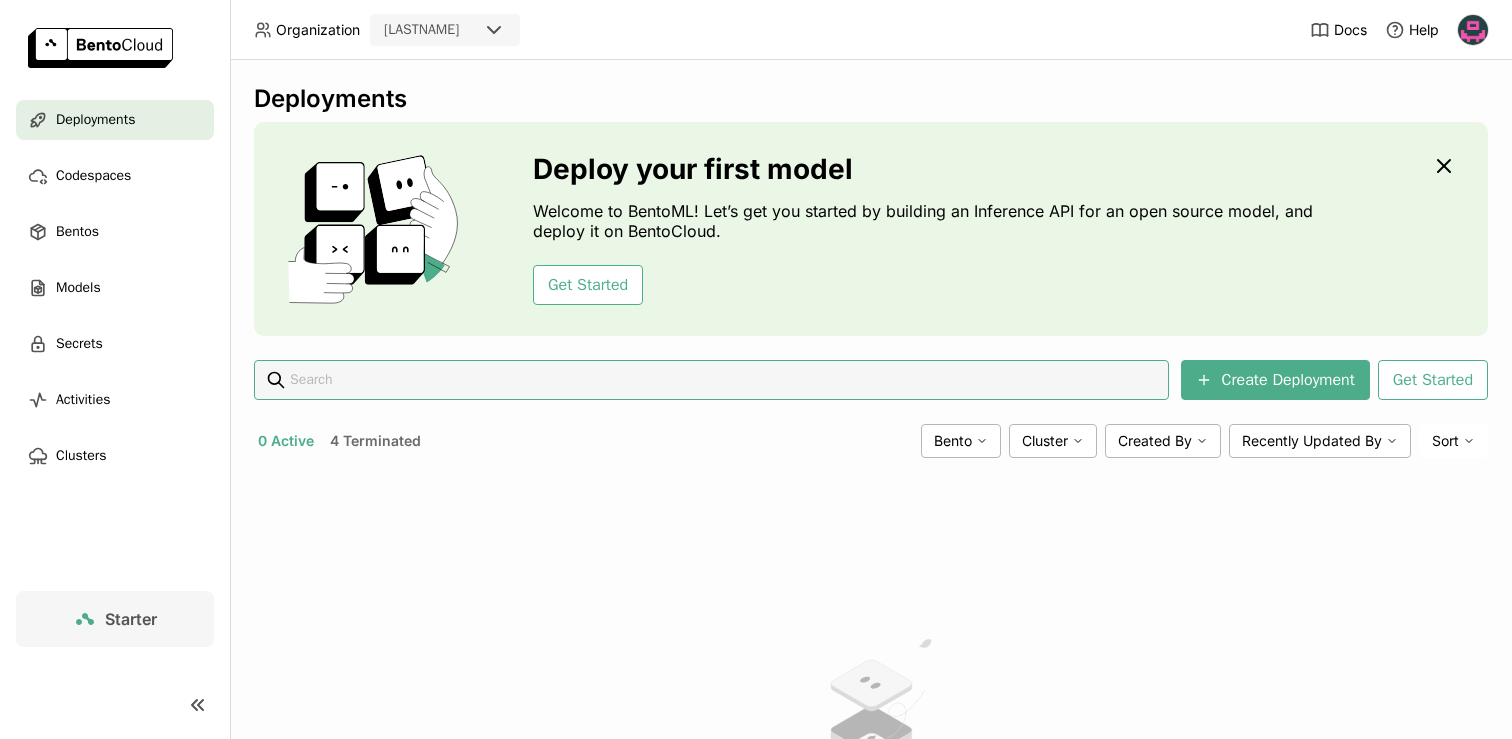 click on "4   Terminated" at bounding box center (375, 441) 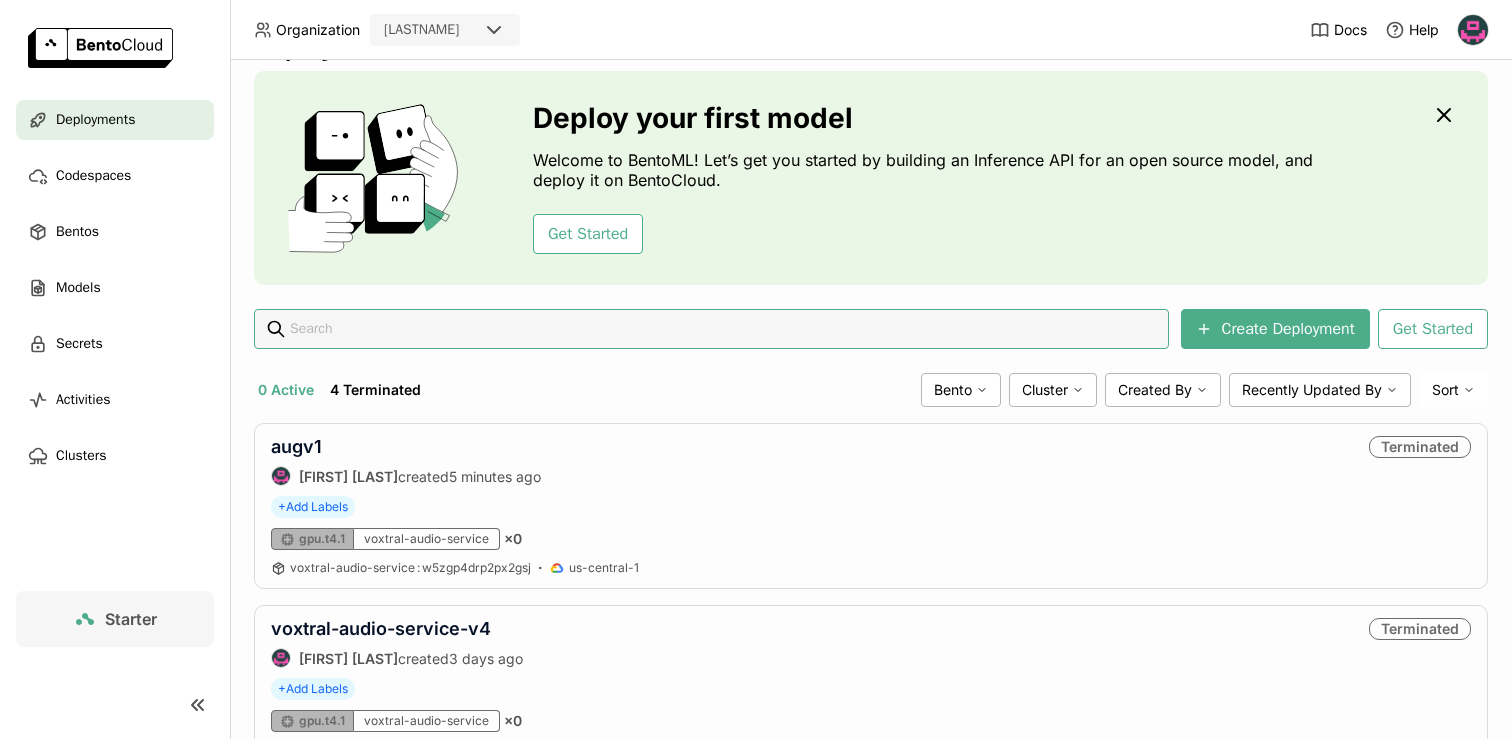 scroll, scrollTop: 0, scrollLeft: 0, axis: both 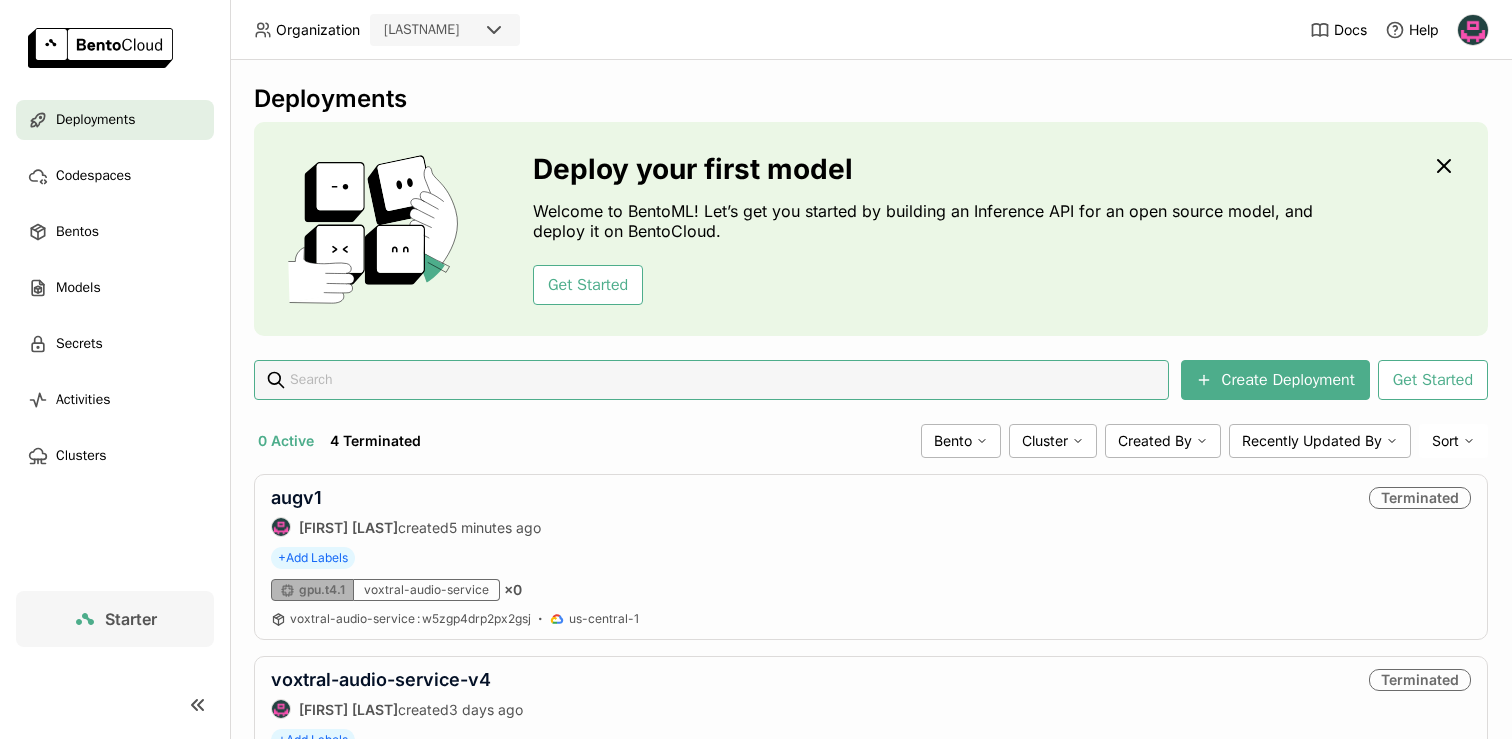 click on "0   Active" at bounding box center [286, 441] 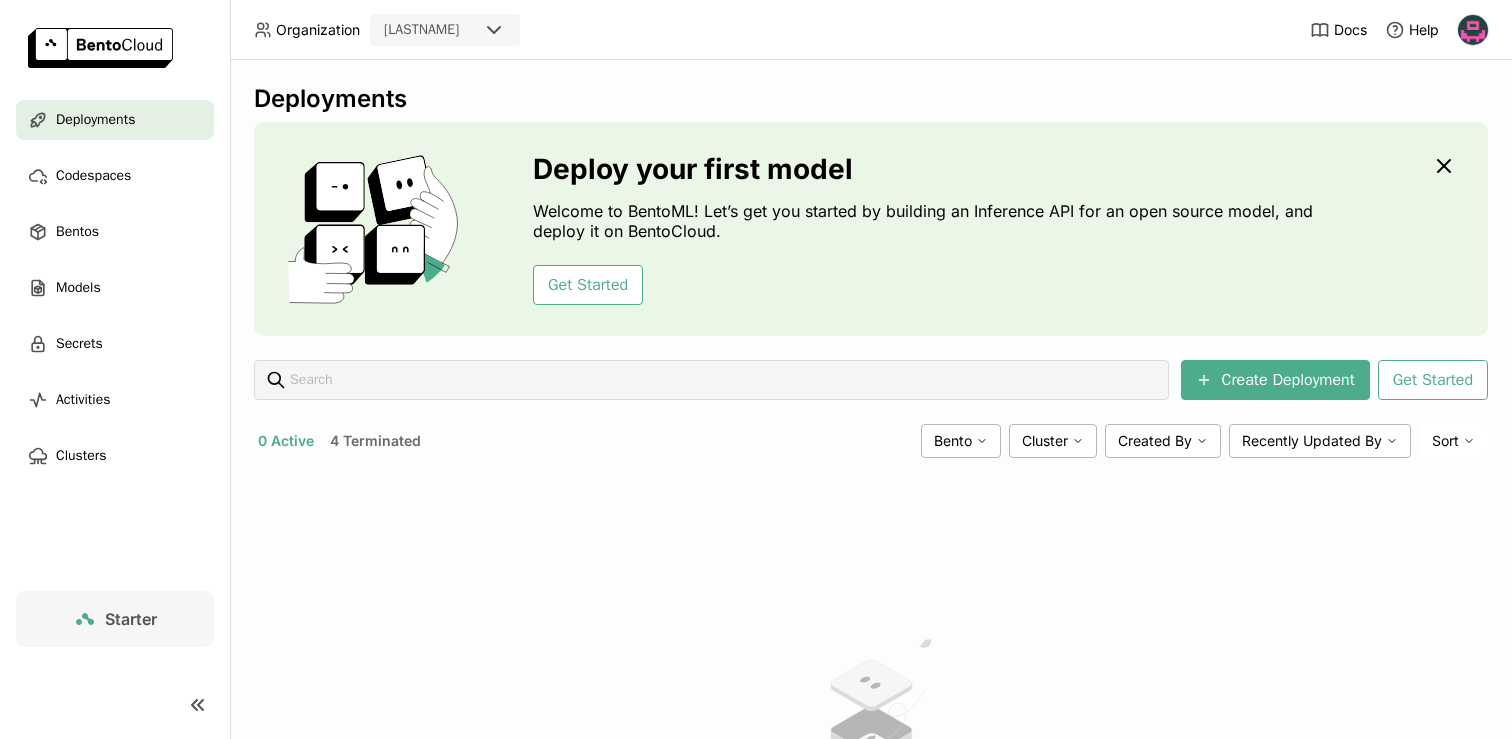 click on "No active deployment Once you create a deployment, it will appear here." at bounding box center (871, 747) 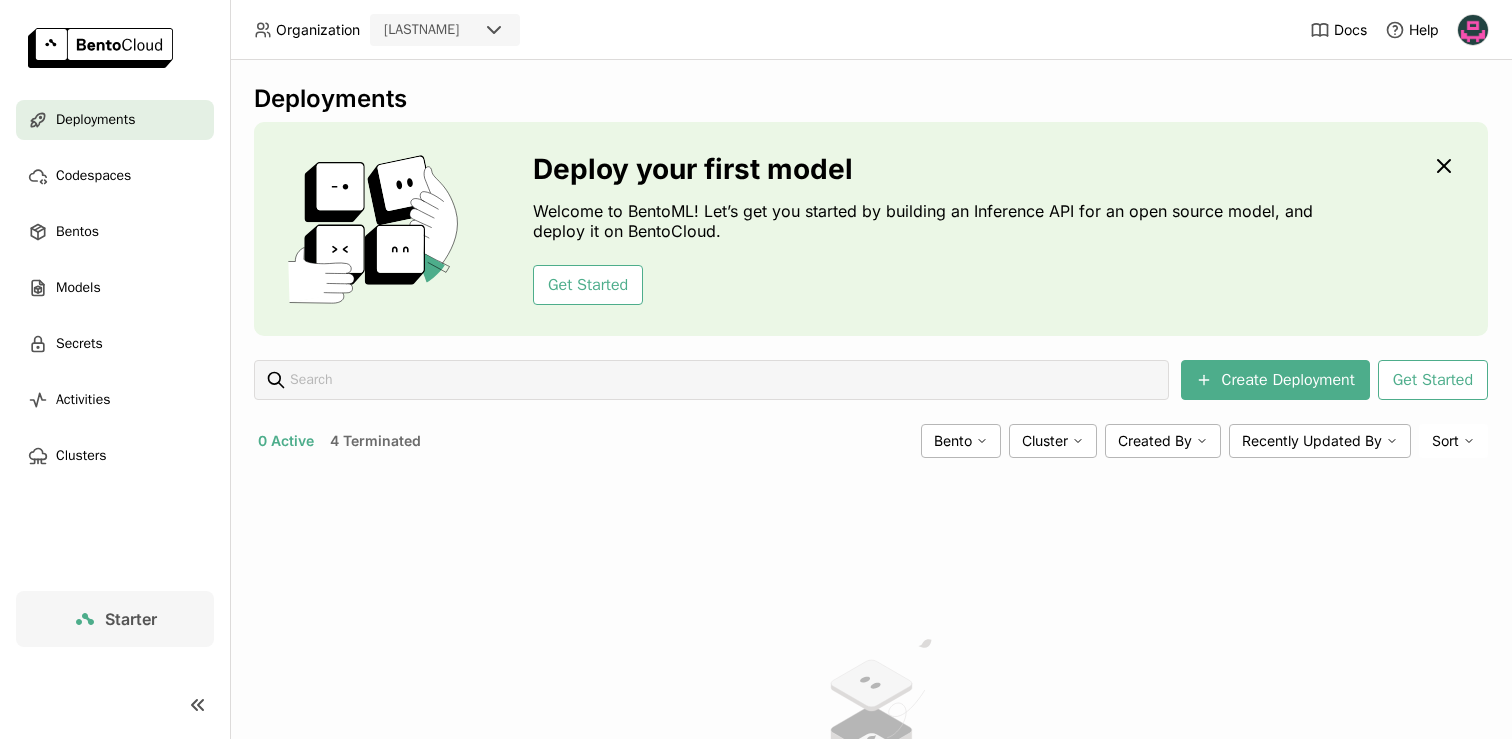 click on "No active deployment Once you create a deployment, it will appear here." at bounding box center (871, 747) 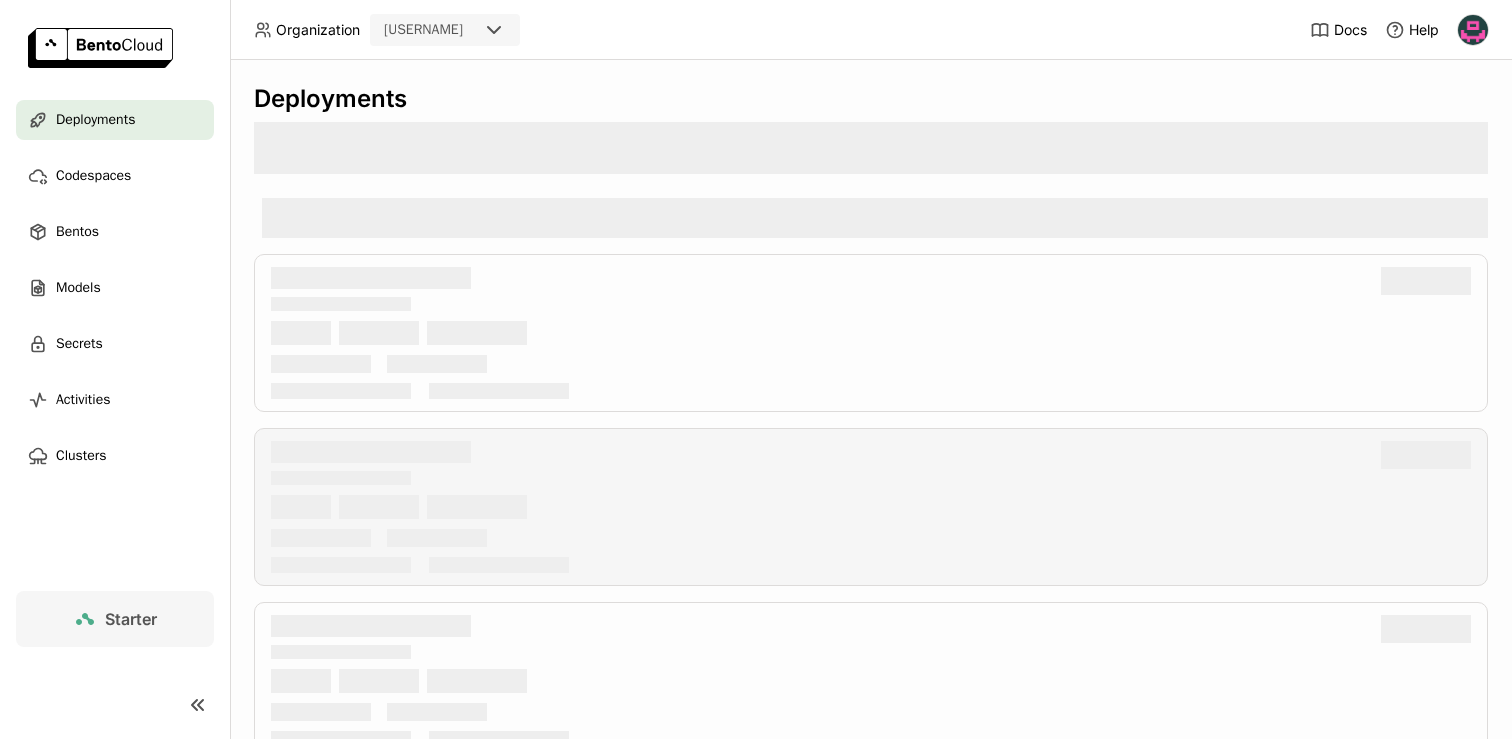 scroll, scrollTop: 0, scrollLeft: 0, axis: both 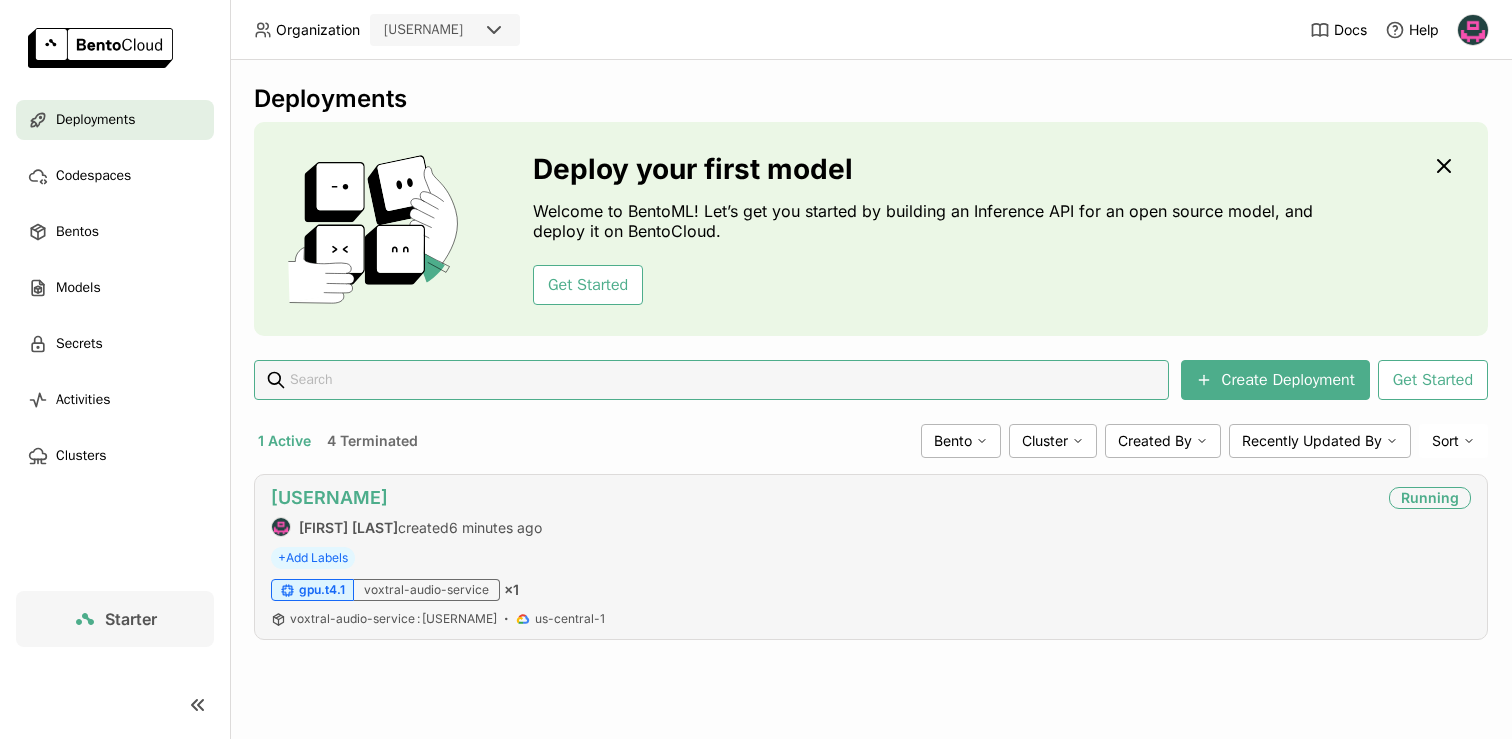 click on "[USERNAME]" at bounding box center (329, 497) 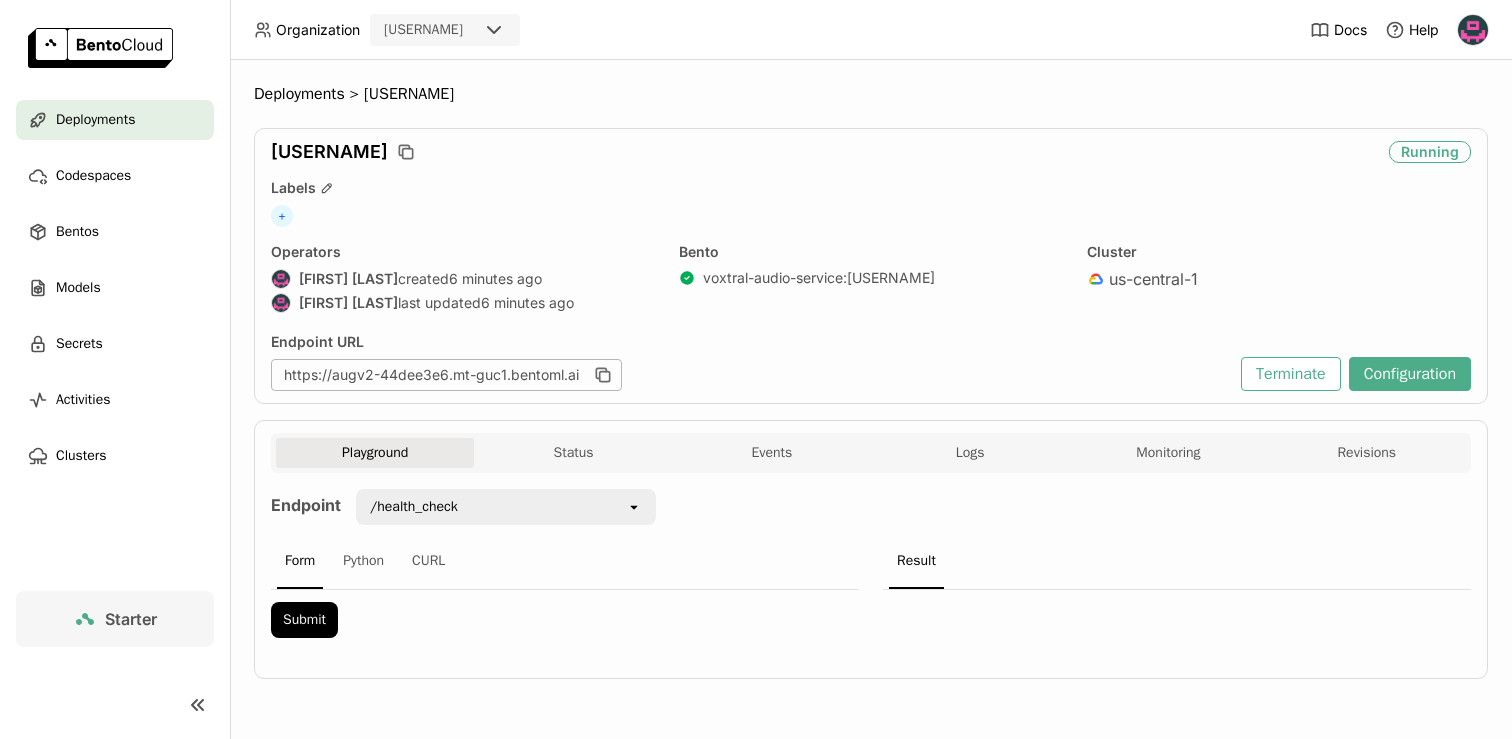 click on "/health_check" at bounding box center [414, 507] 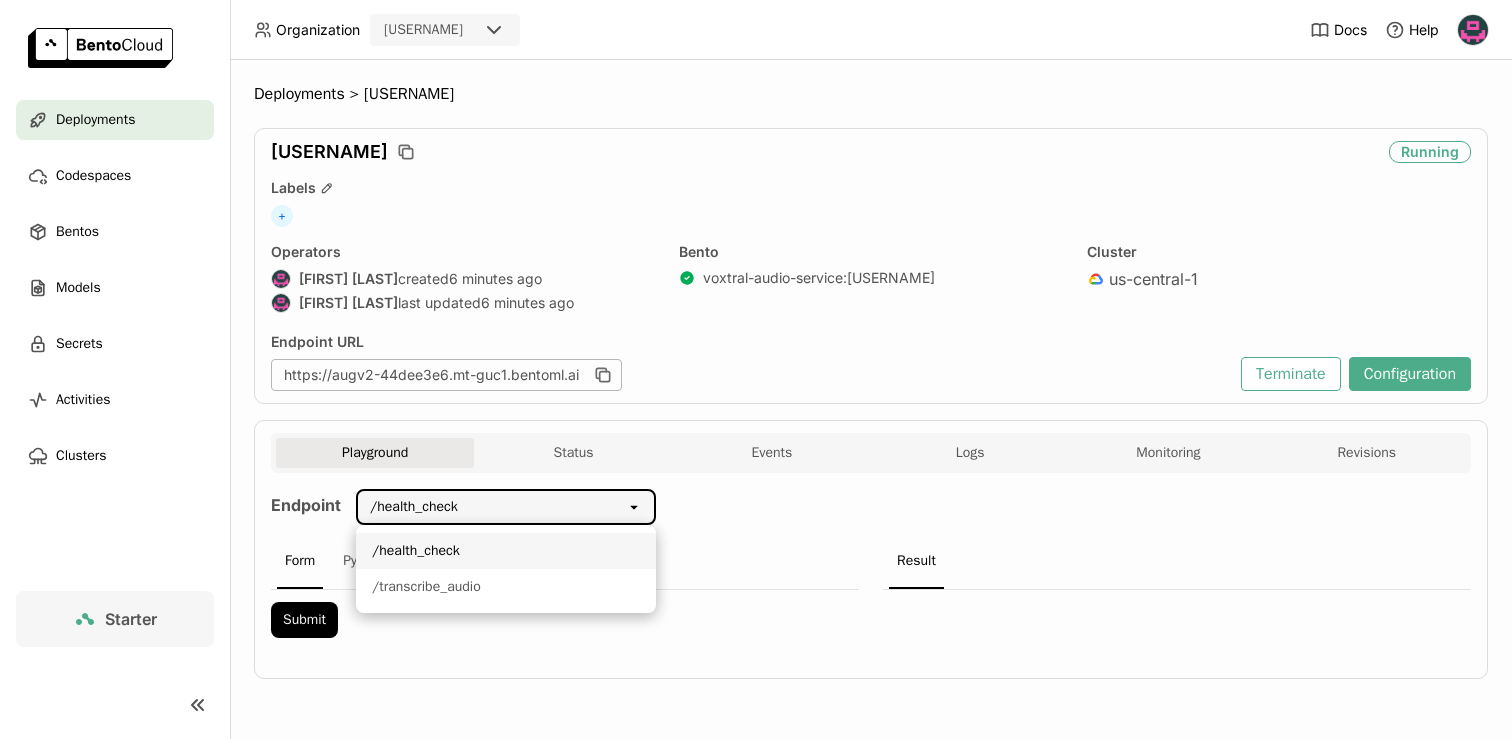 scroll, scrollTop: 0, scrollLeft: 0, axis: both 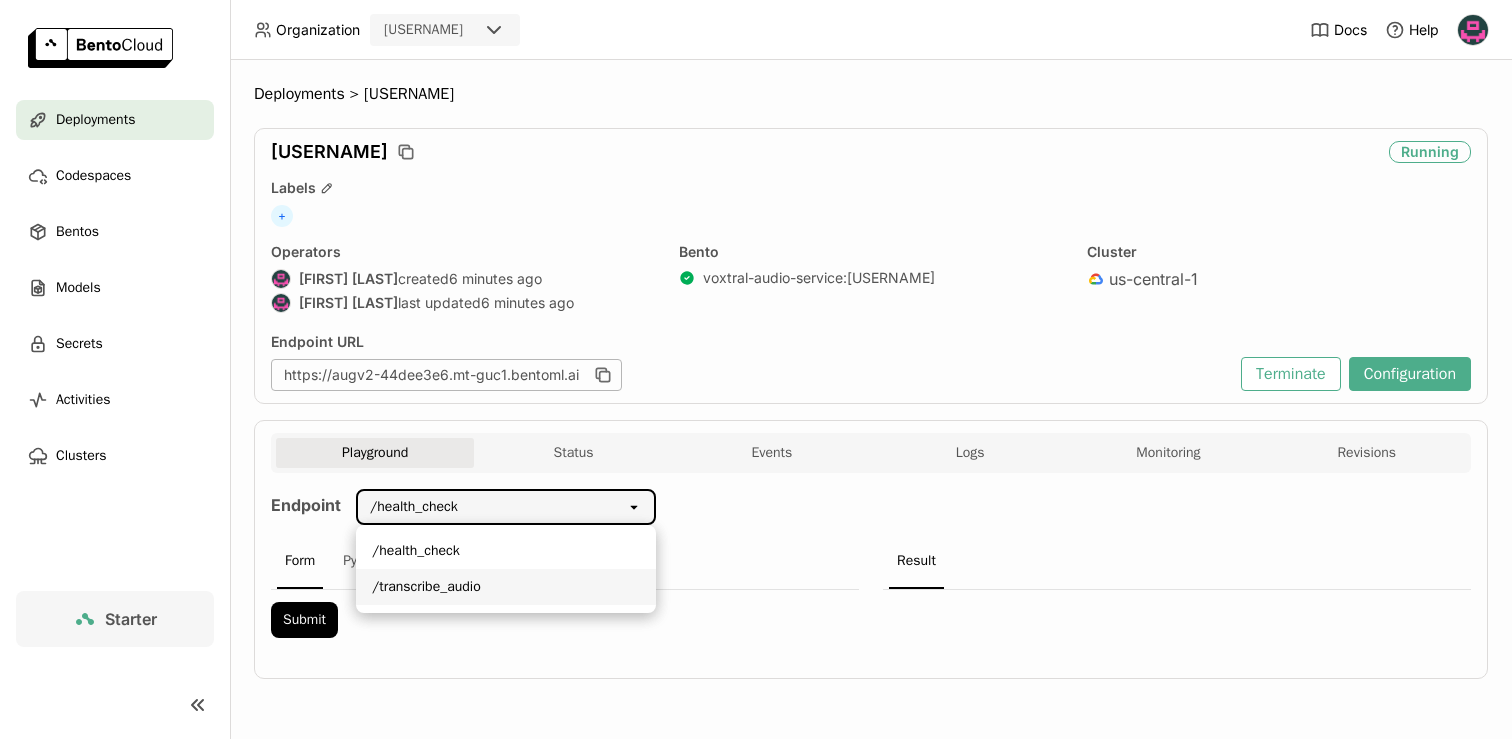 click on "/transcribe_audio" at bounding box center (506, 587) 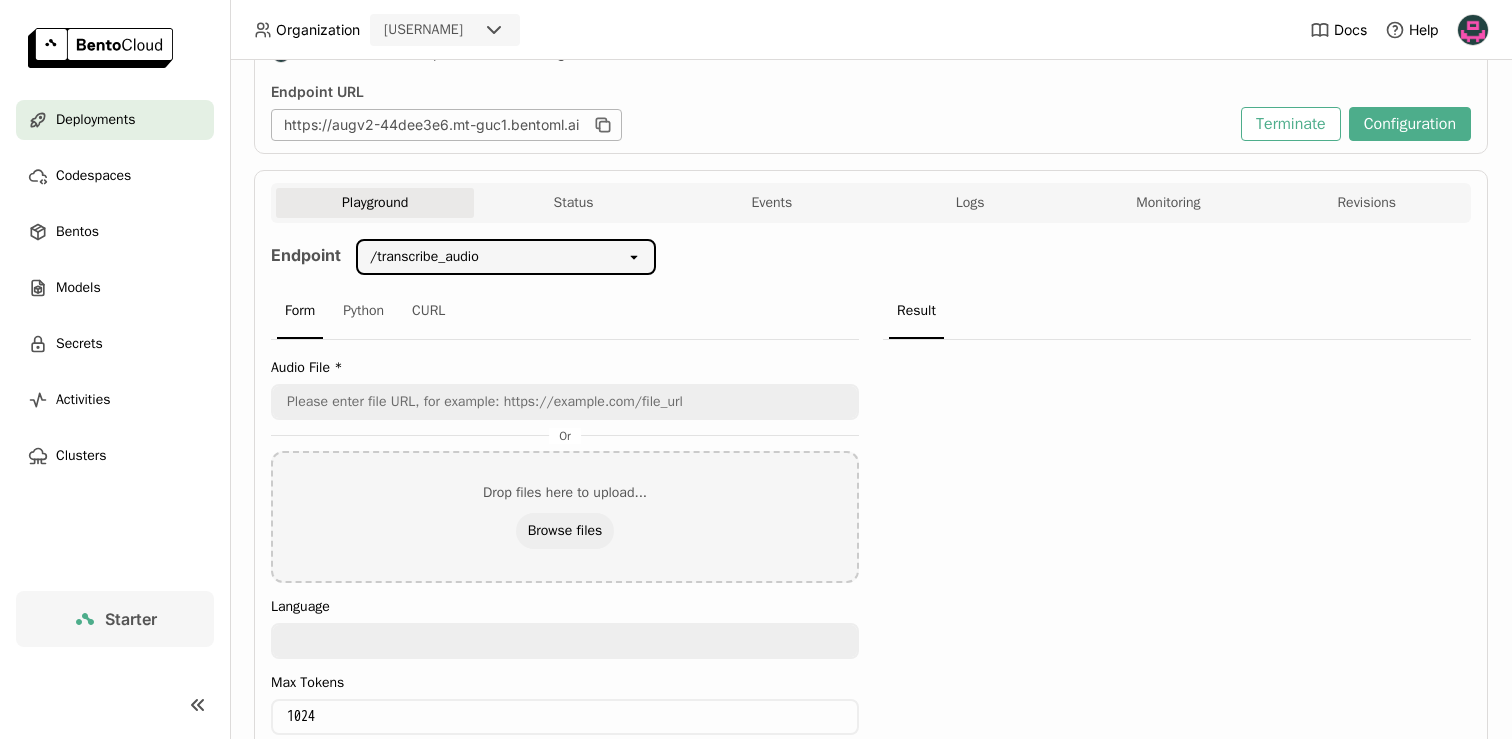 scroll, scrollTop: 263, scrollLeft: 0, axis: vertical 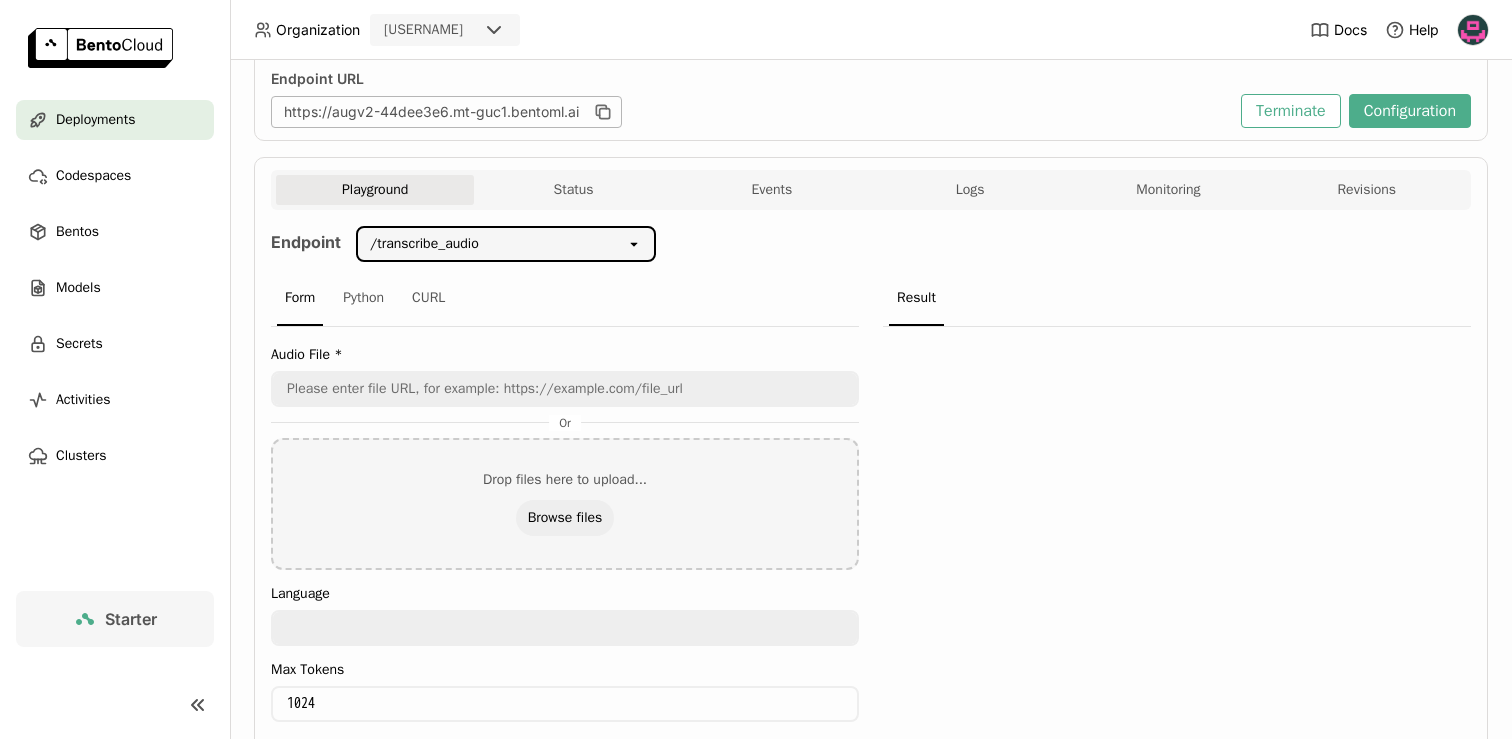 click on "Drop files here to upload... Browse files" at bounding box center [565, 504] 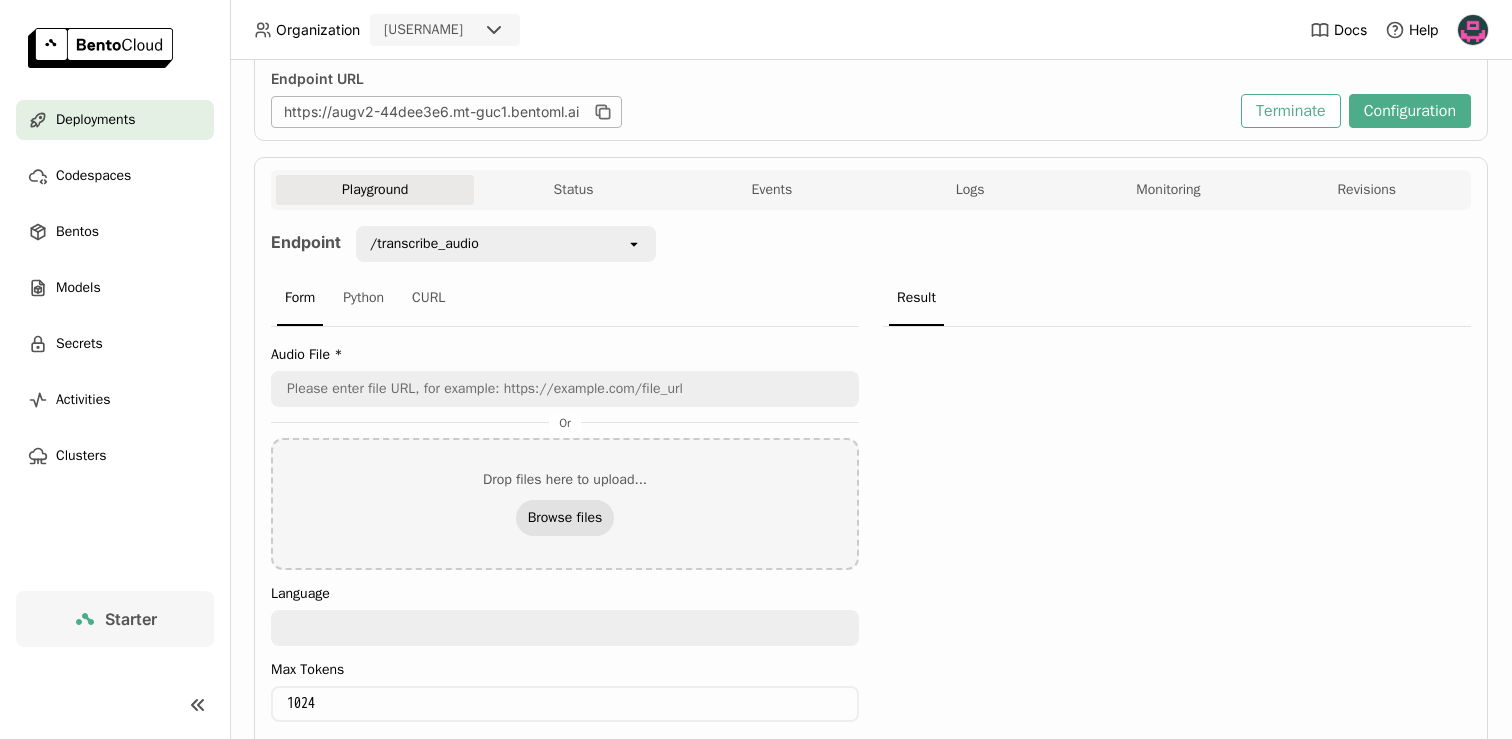 click on "Browse files" at bounding box center [565, 518] 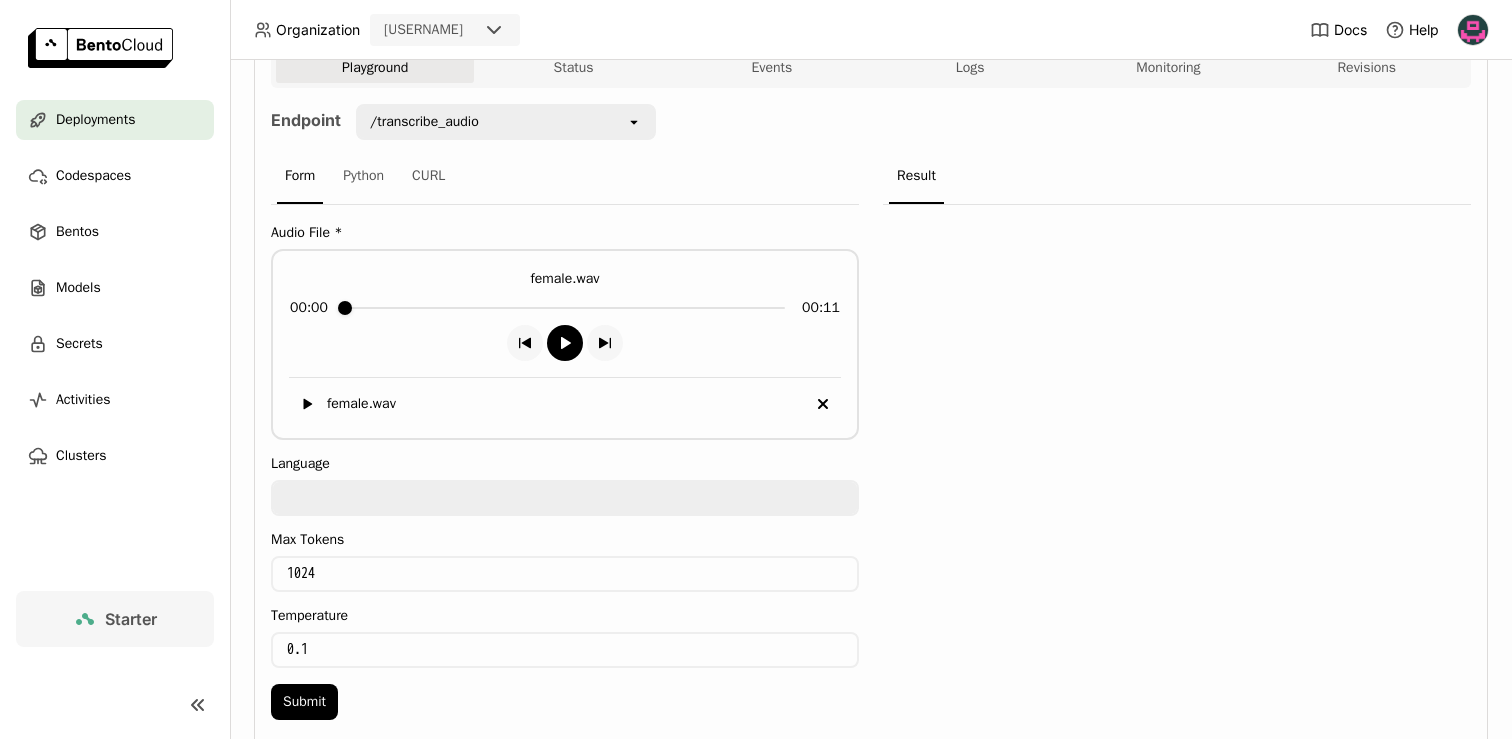 scroll, scrollTop: 409, scrollLeft: 0, axis: vertical 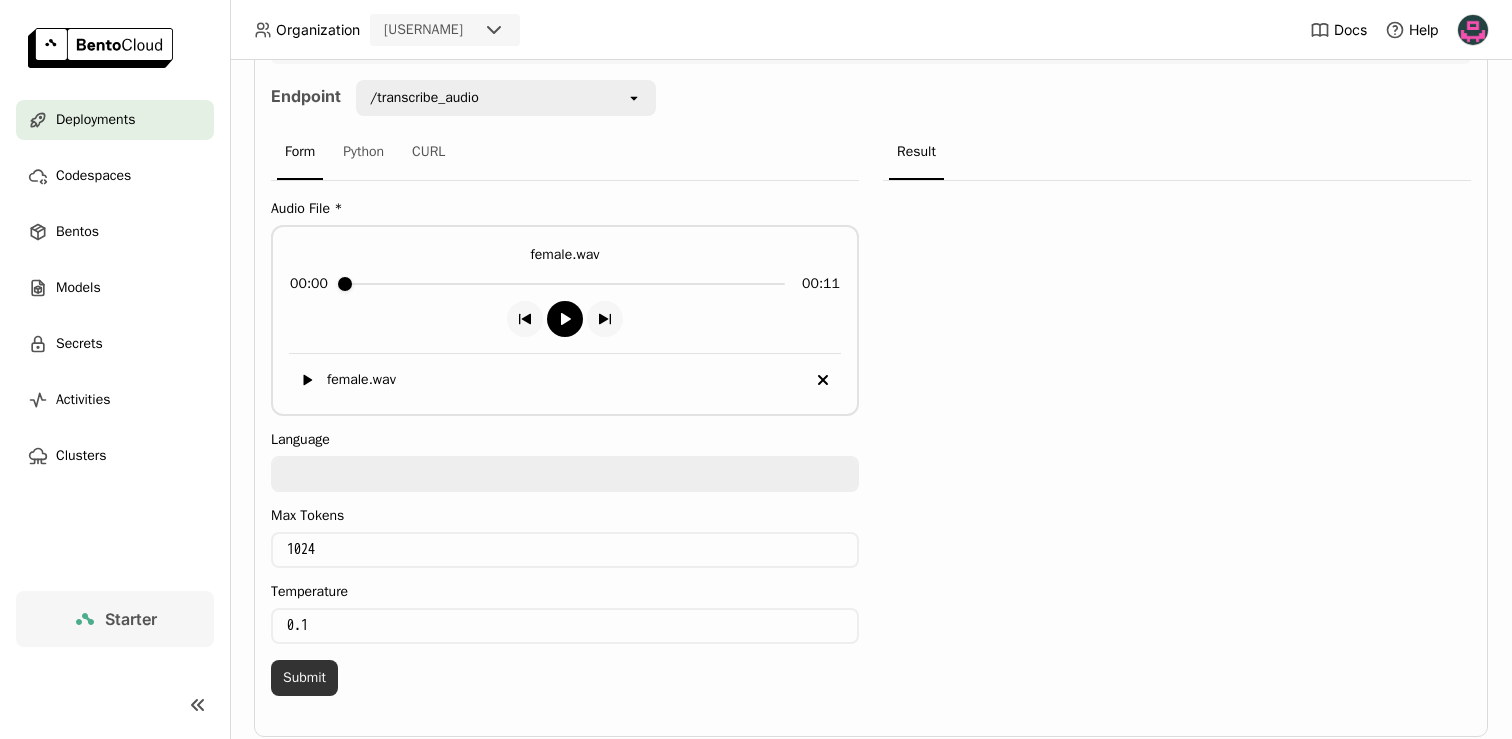 click on "Submit" at bounding box center (304, 678) 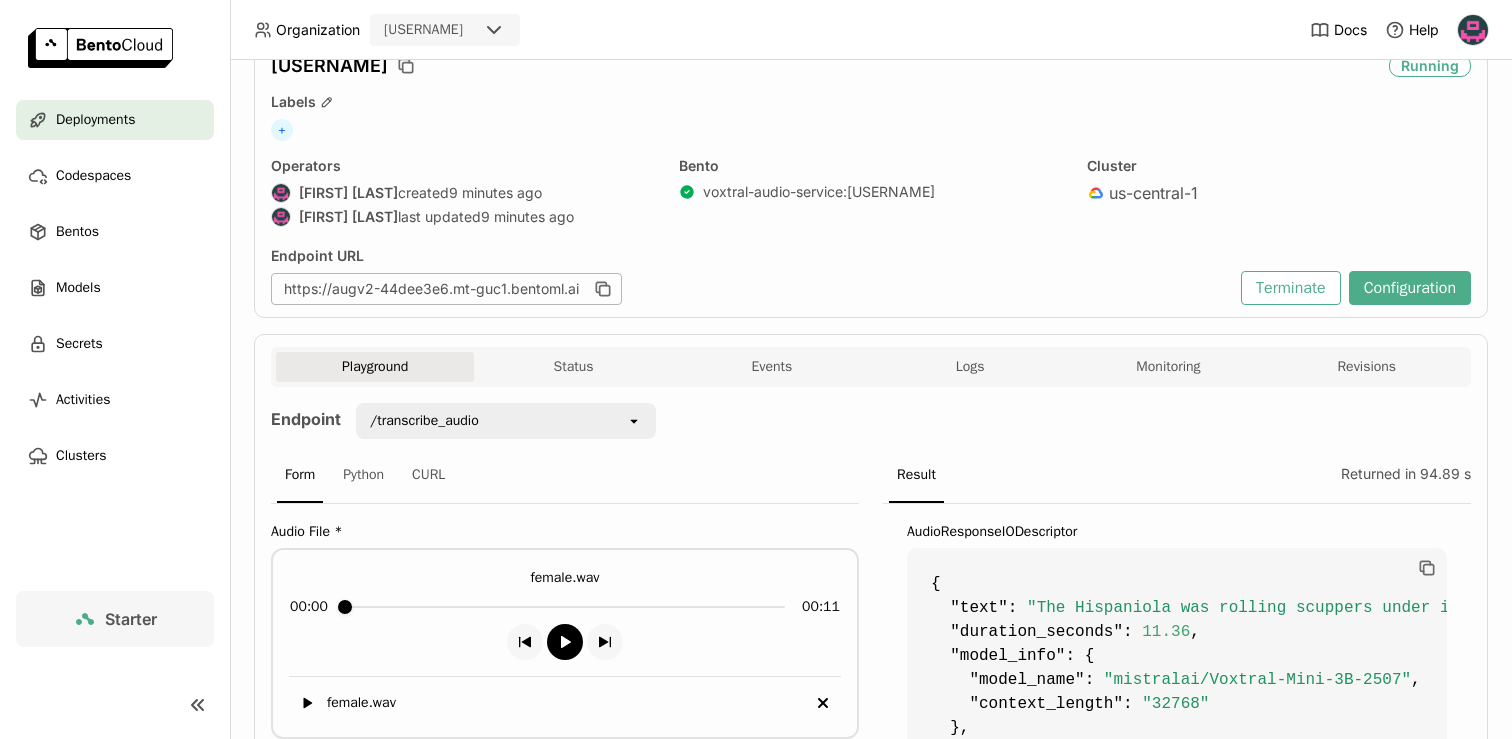 scroll, scrollTop: 0, scrollLeft: 0, axis: both 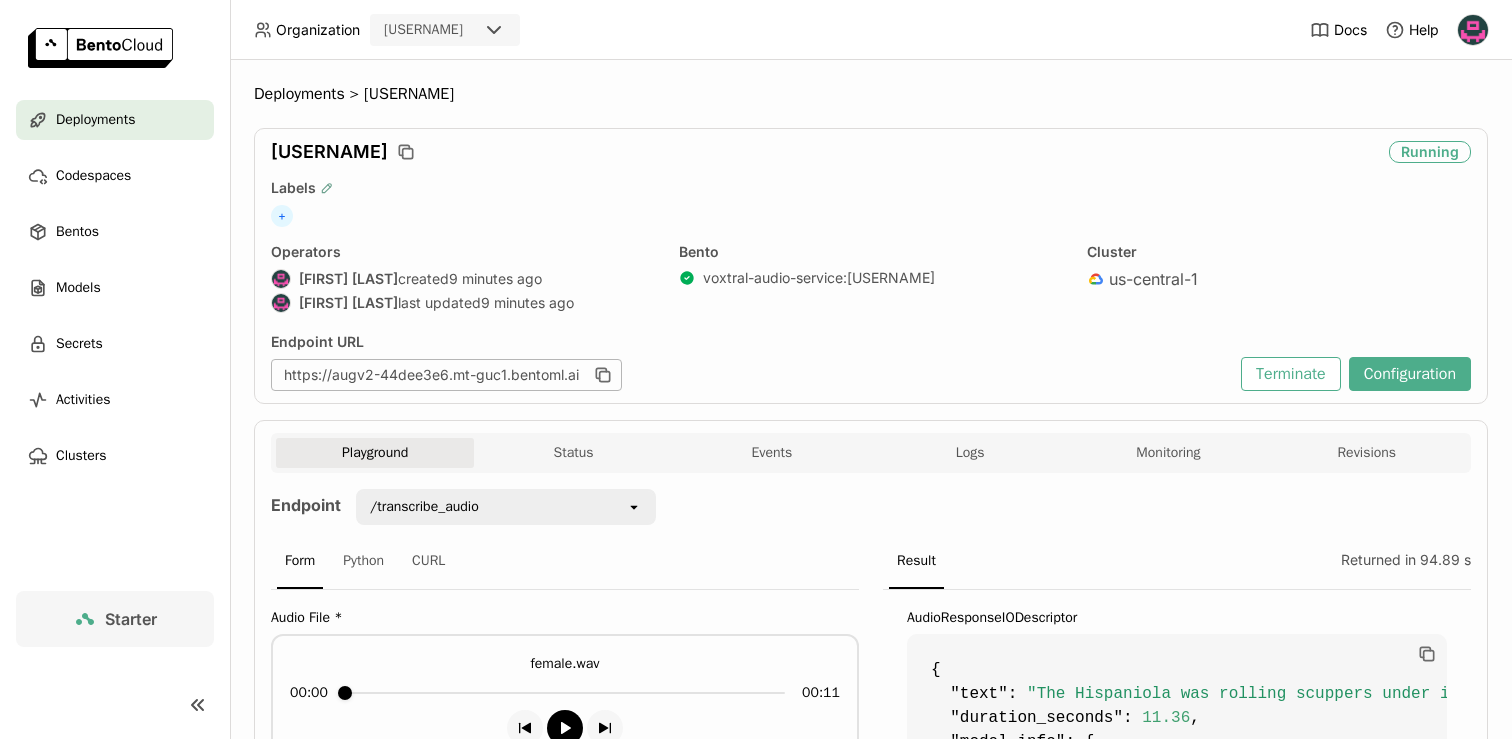 click 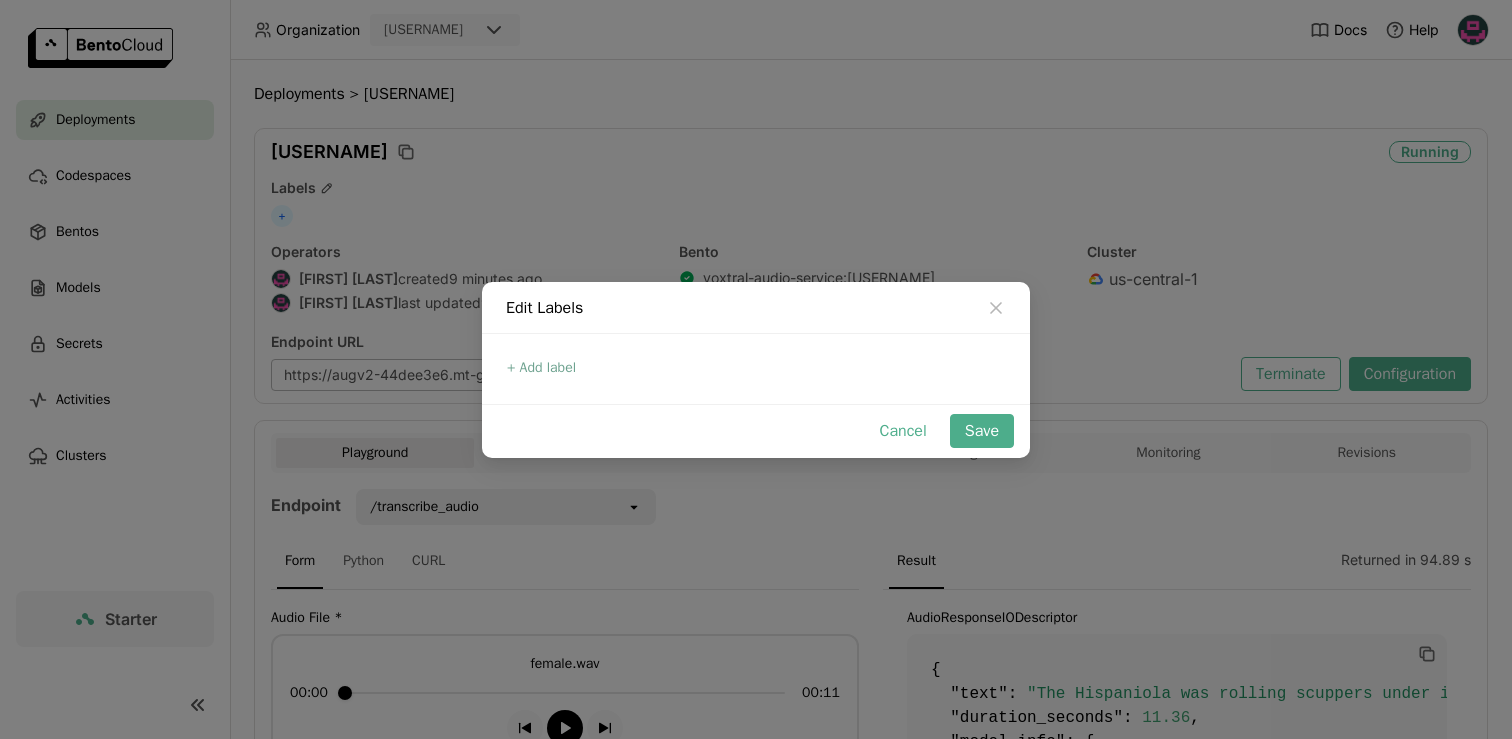 click on "+ Add label" at bounding box center [541, 368] 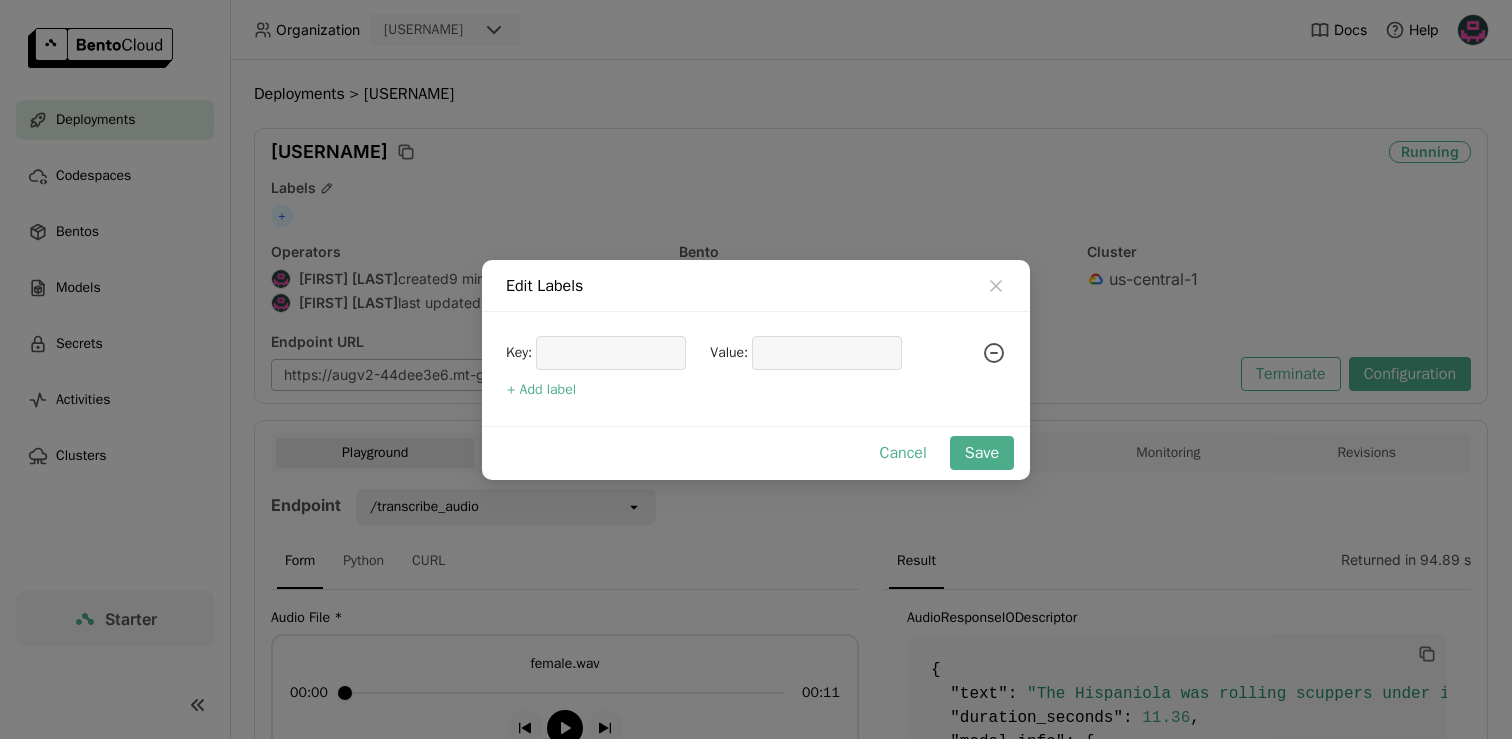 click at bounding box center (611, 353) 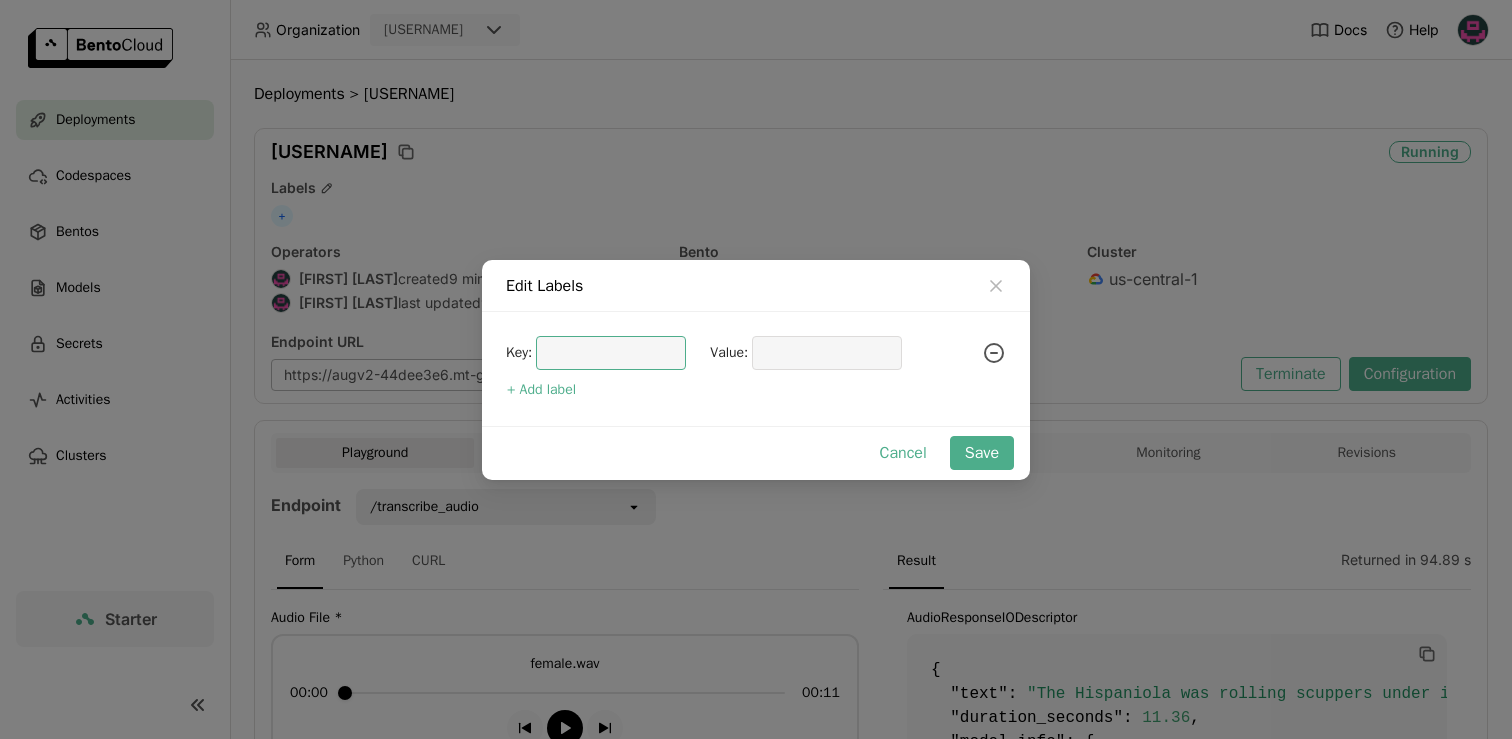 type on "d" 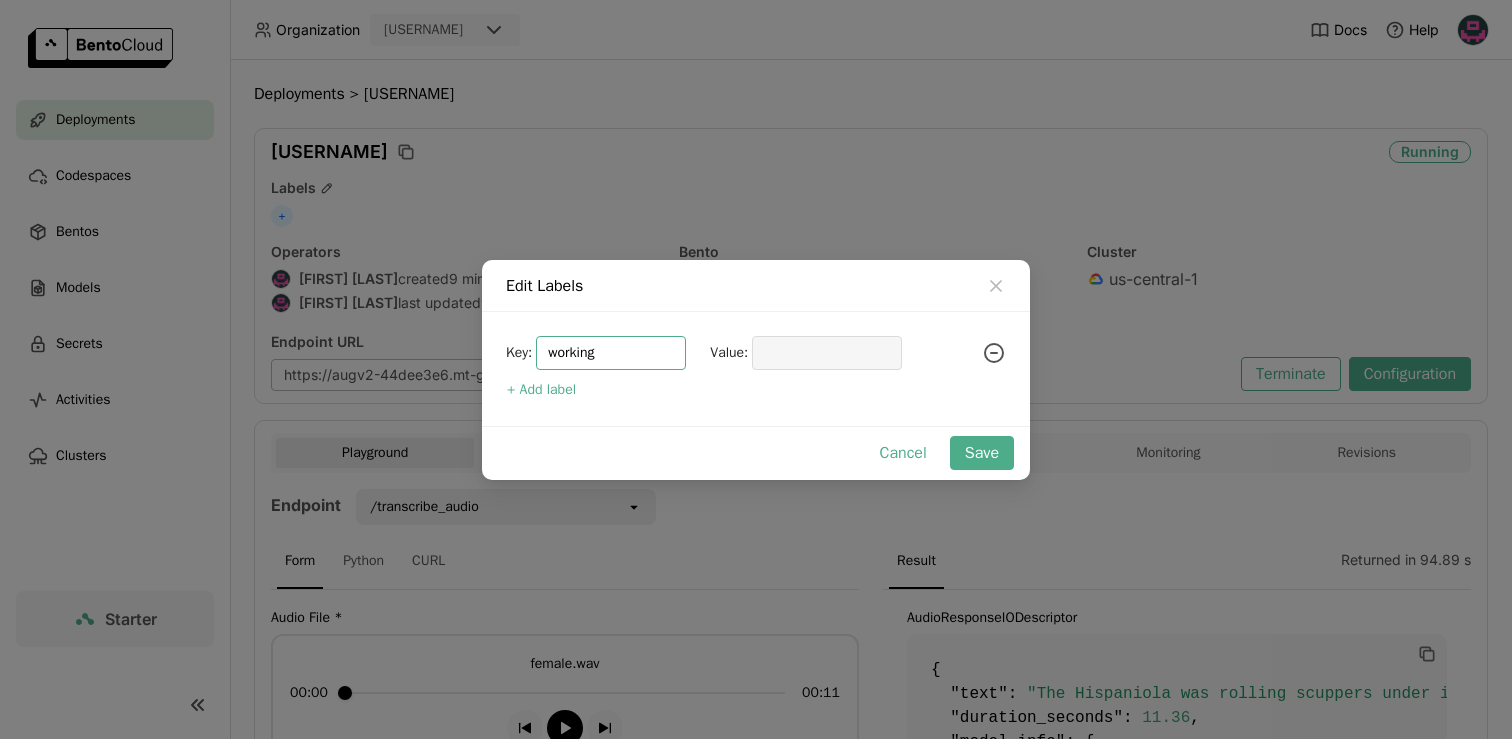 type on "working" 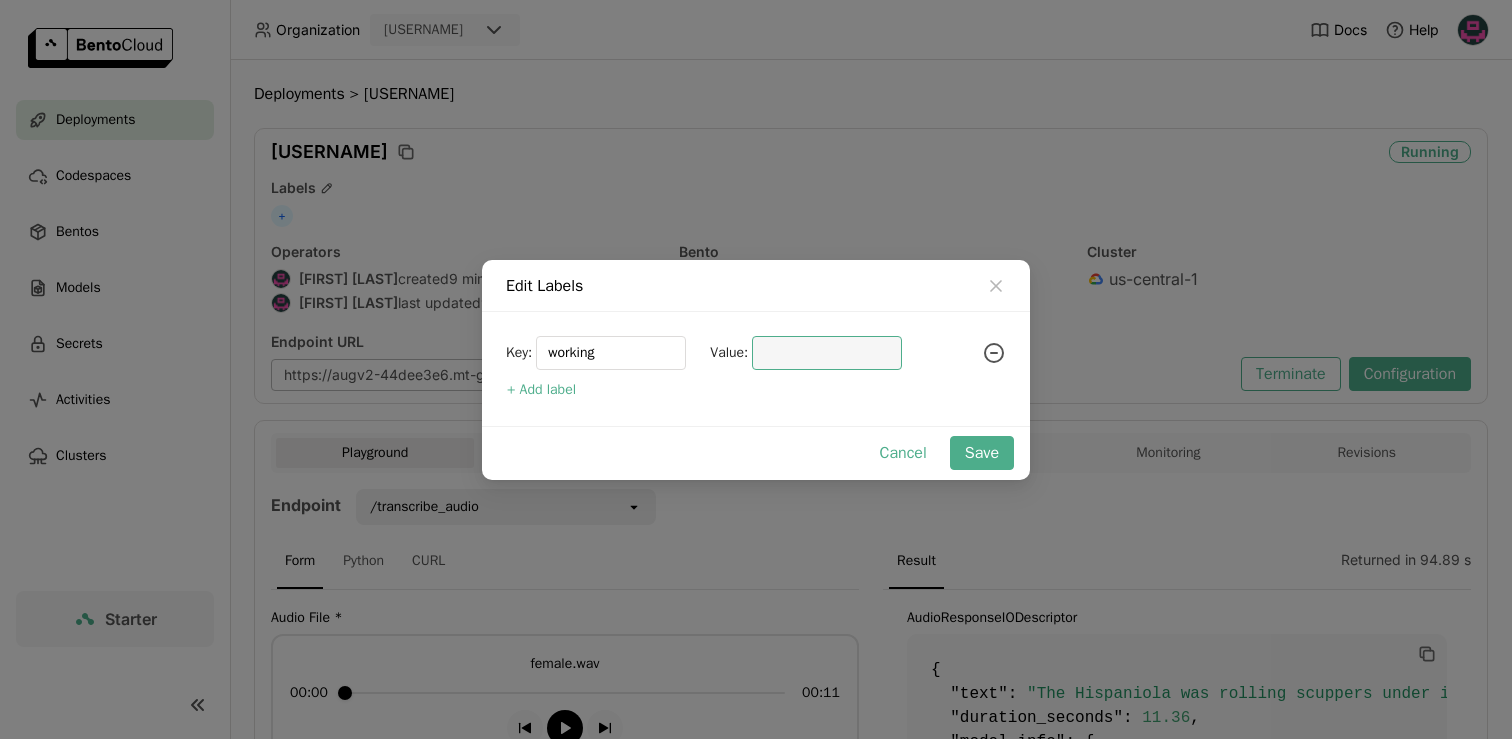 type on "d" 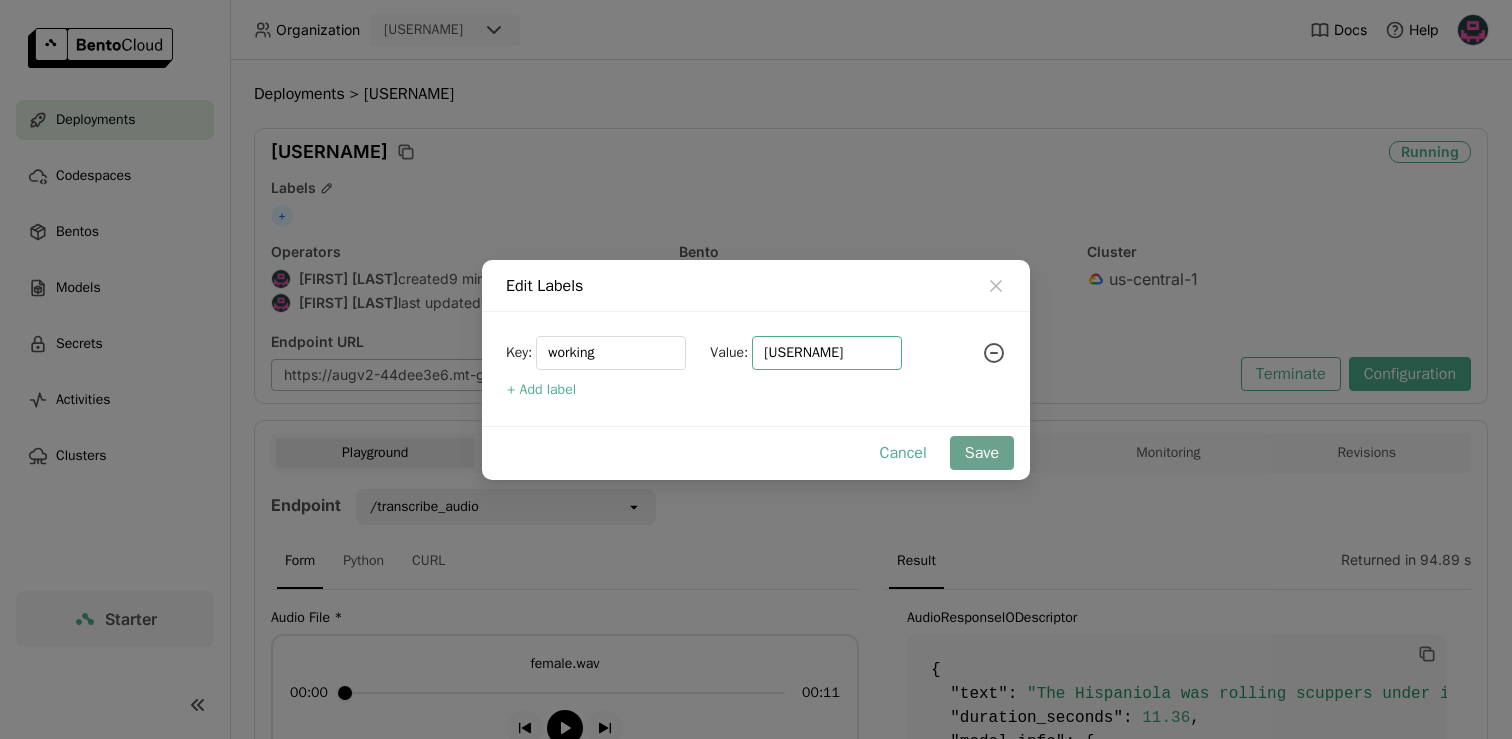 type on "[USERNAME]" 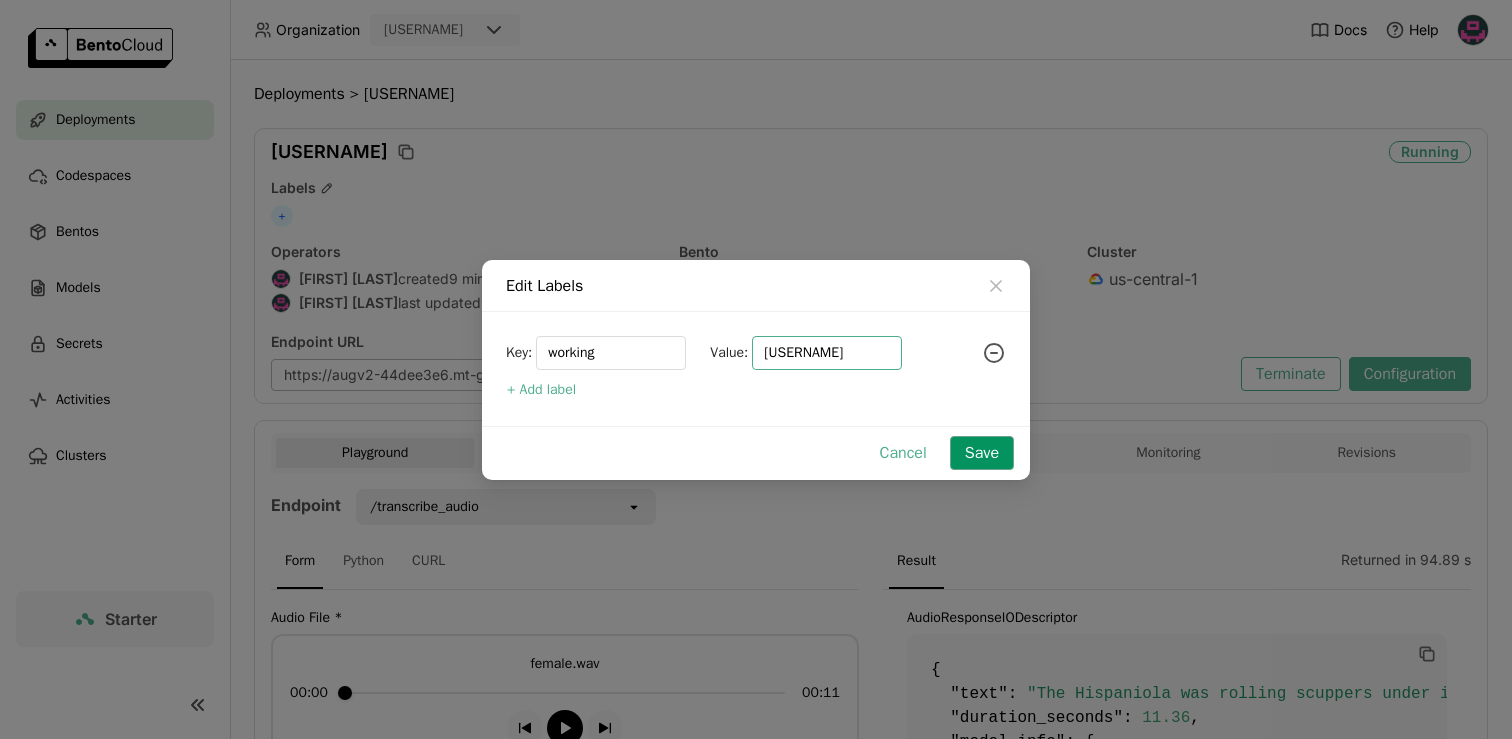 click on "Save" at bounding box center [982, 453] 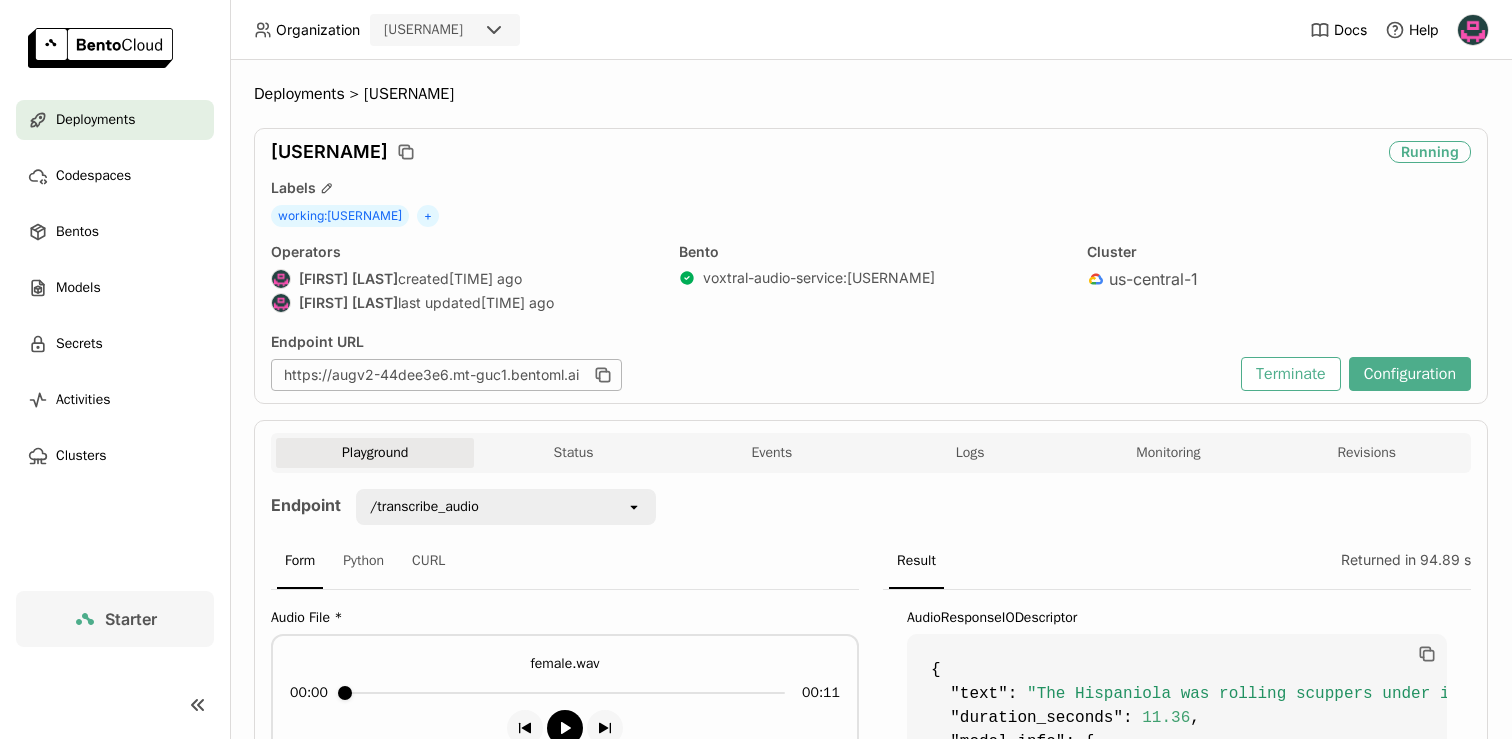 click on "working : [USERNAME] +" at bounding box center (871, 216) 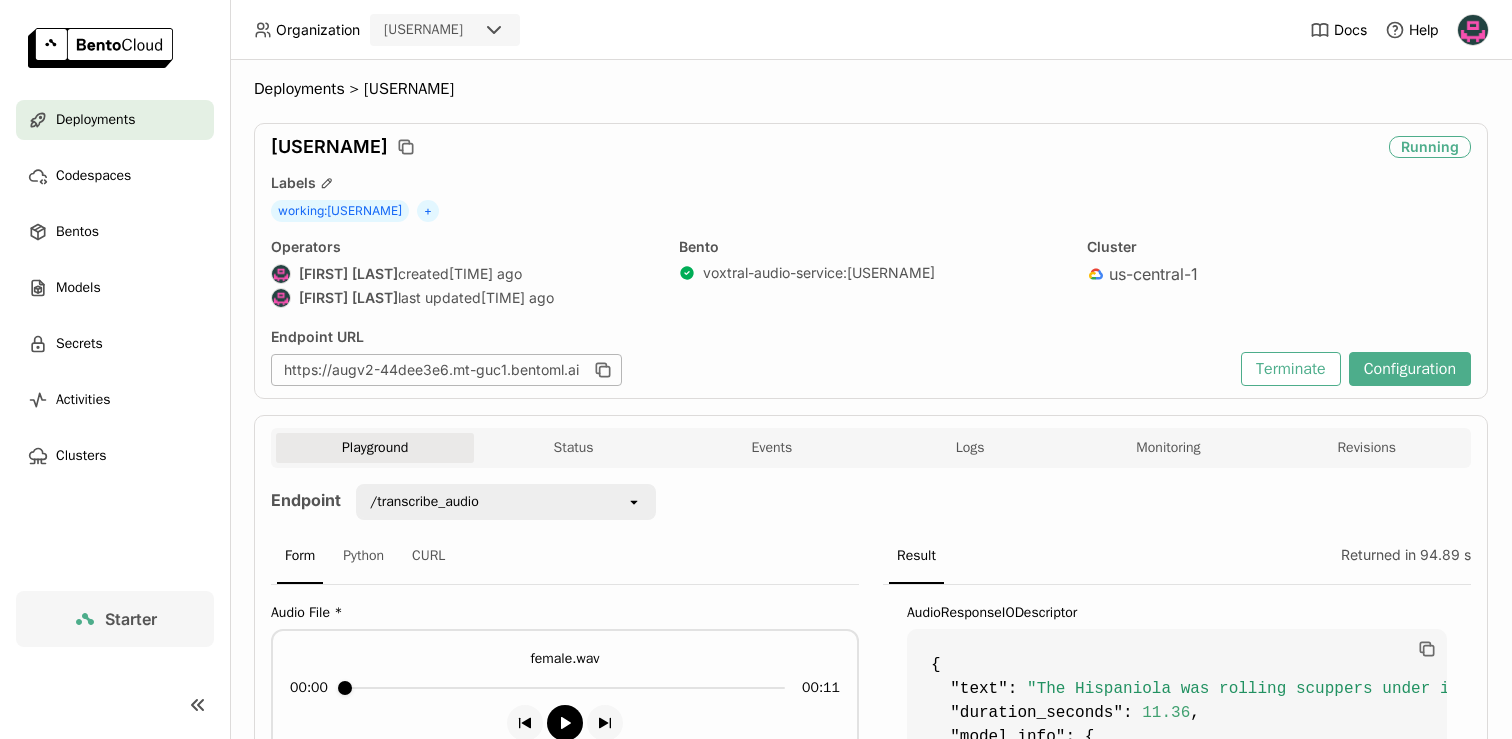 scroll, scrollTop: 0, scrollLeft: 0, axis: both 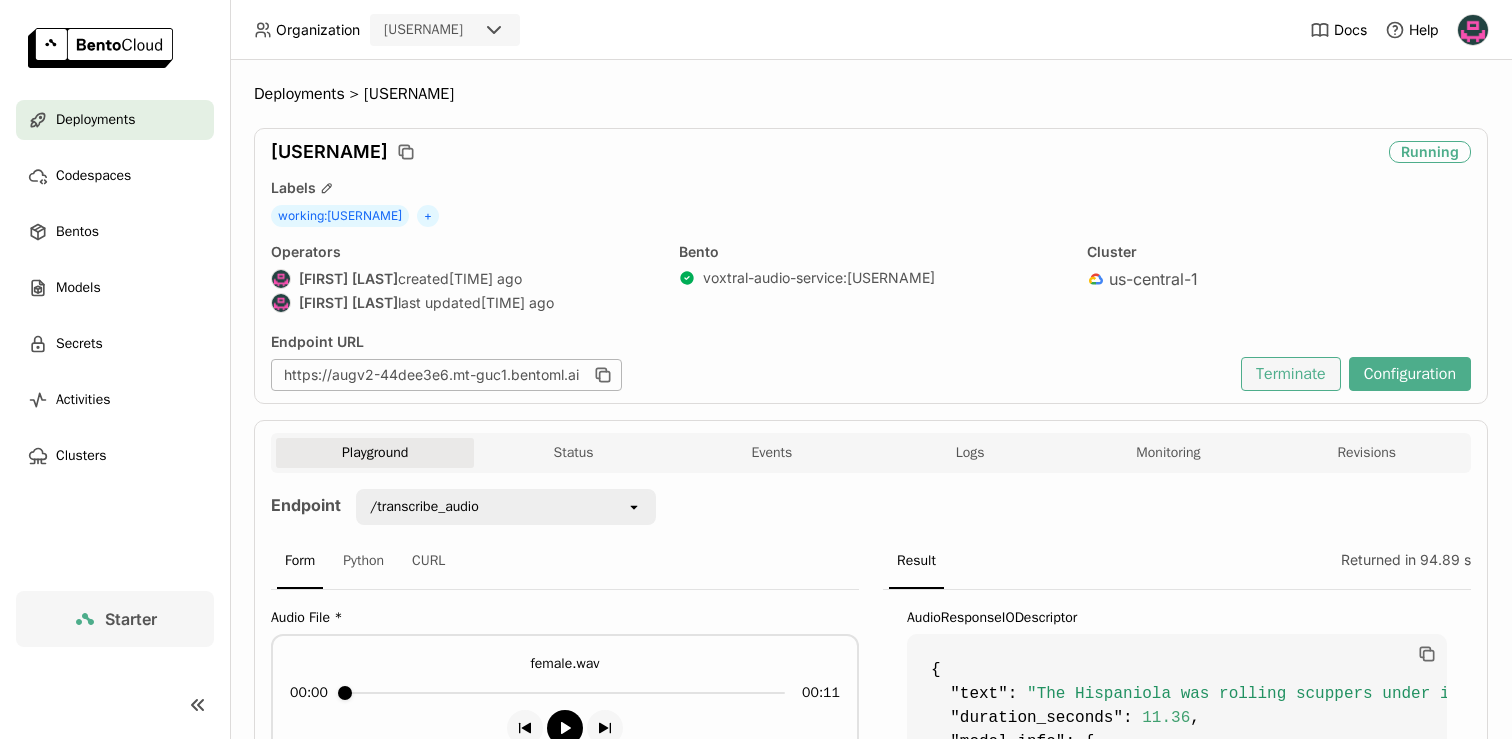 click on "Terminate" at bounding box center (1291, 374) 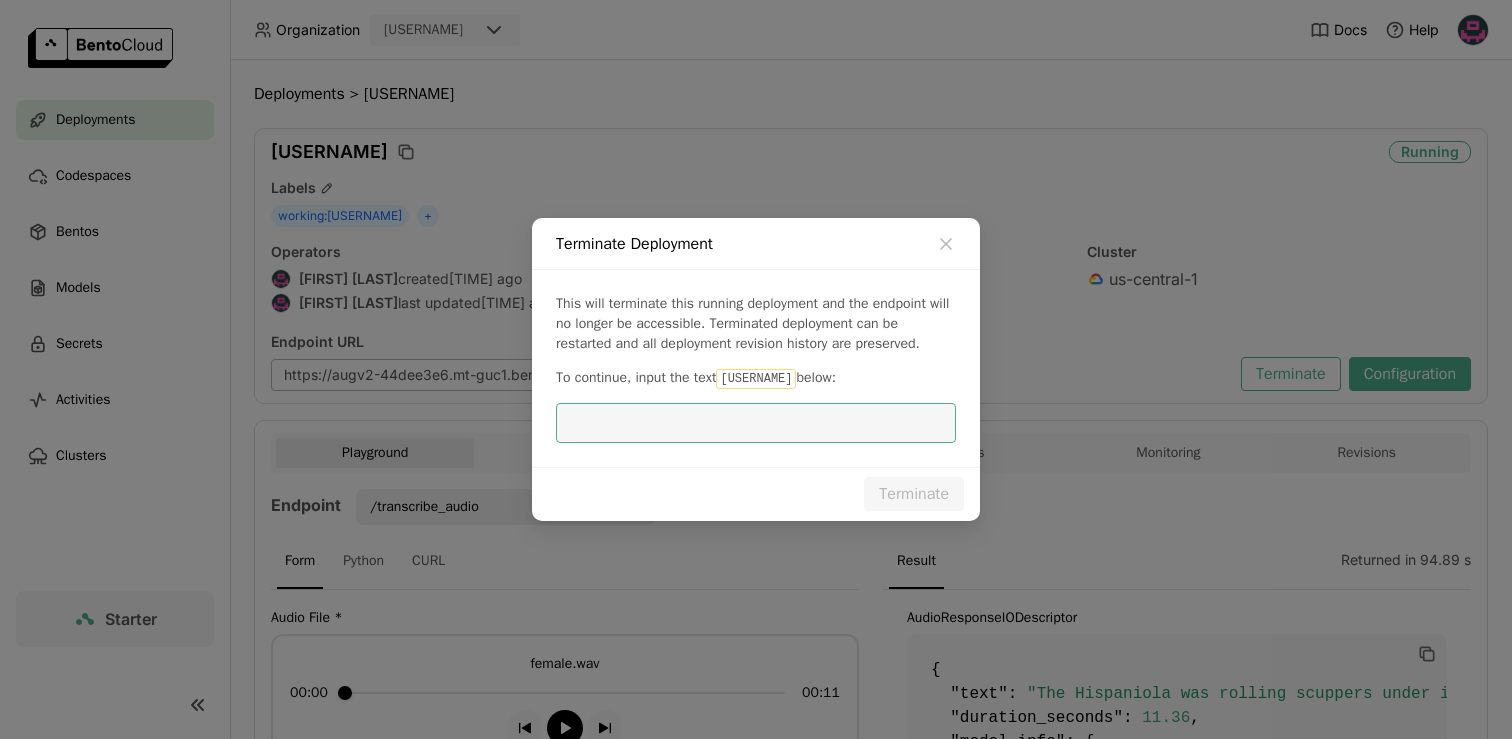 type on "d" 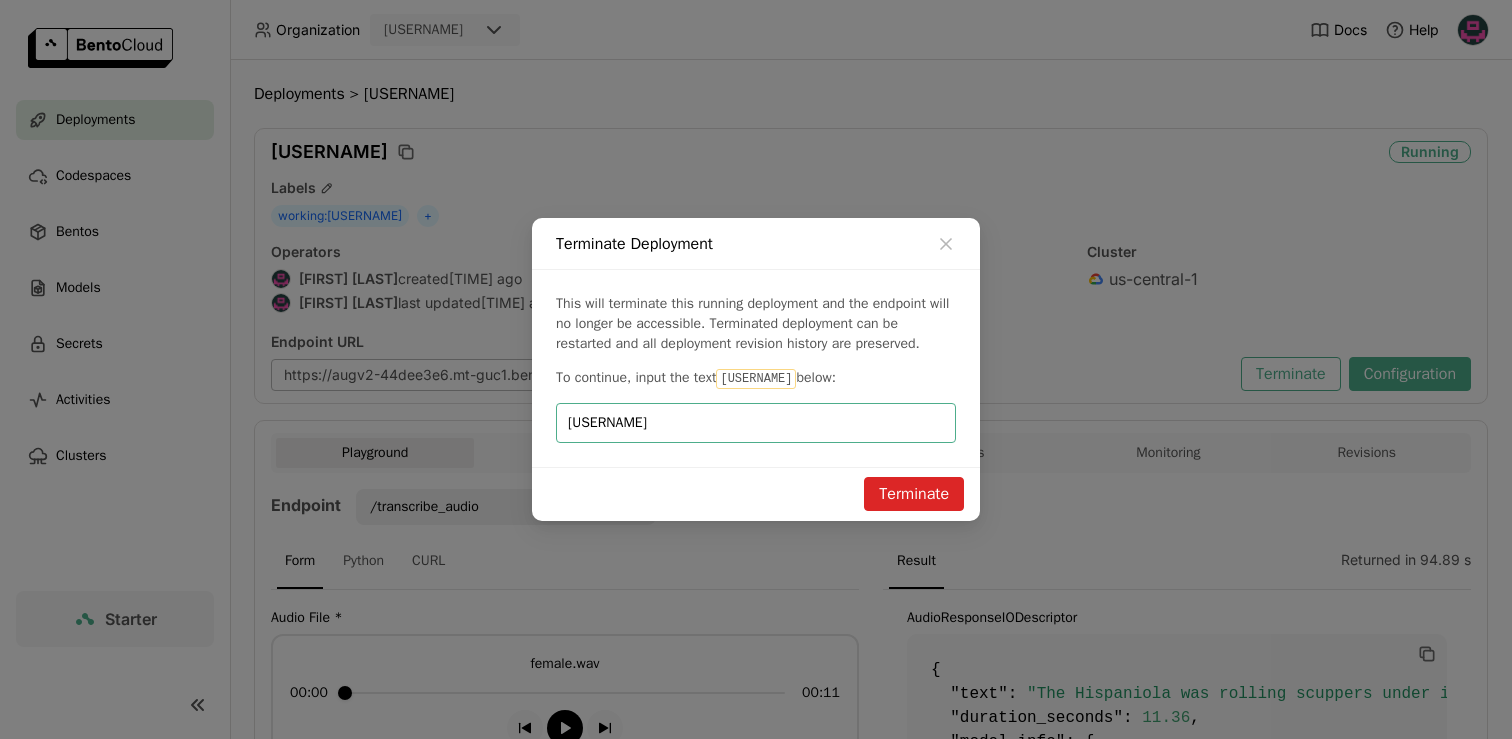 type on "[USERNAME]" 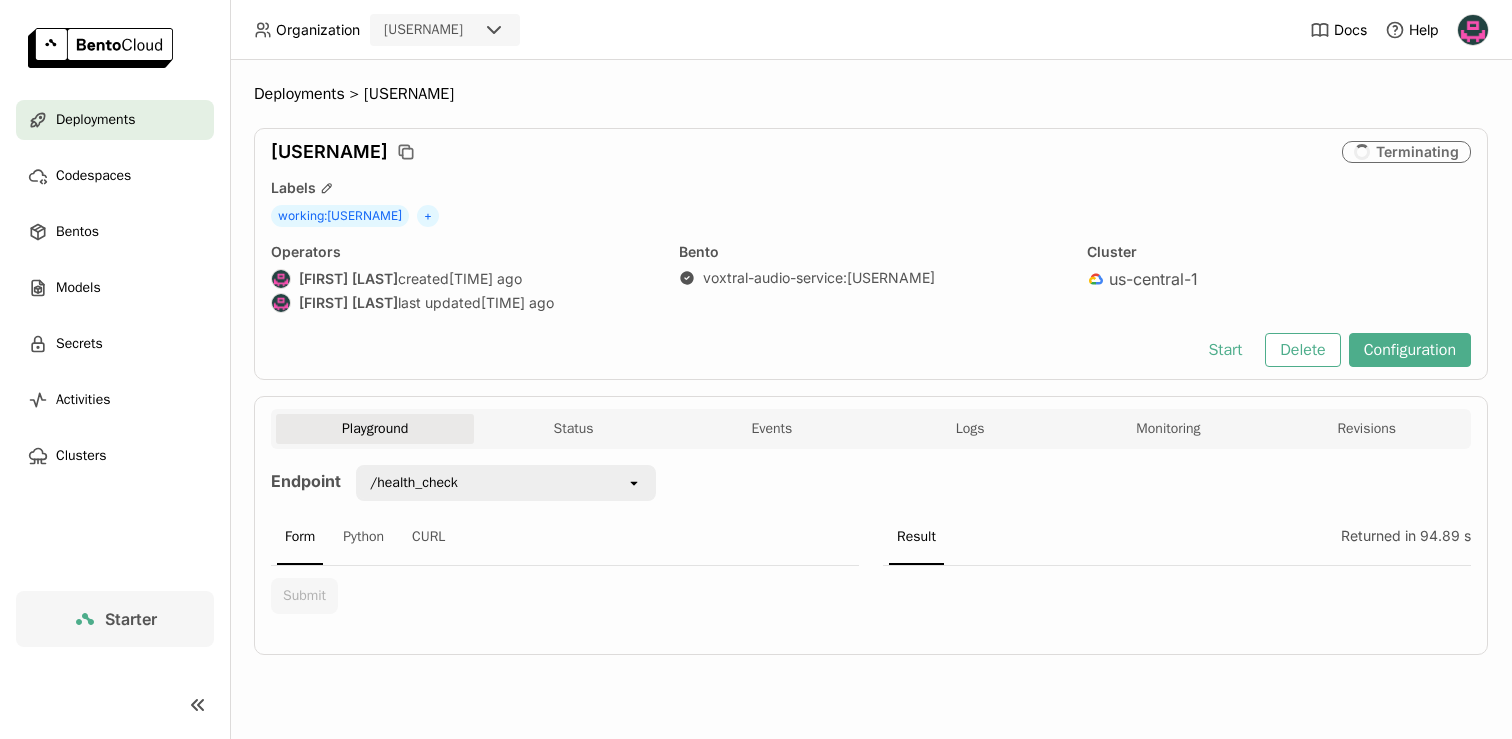 click on "Labels" at bounding box center (871, 188) 